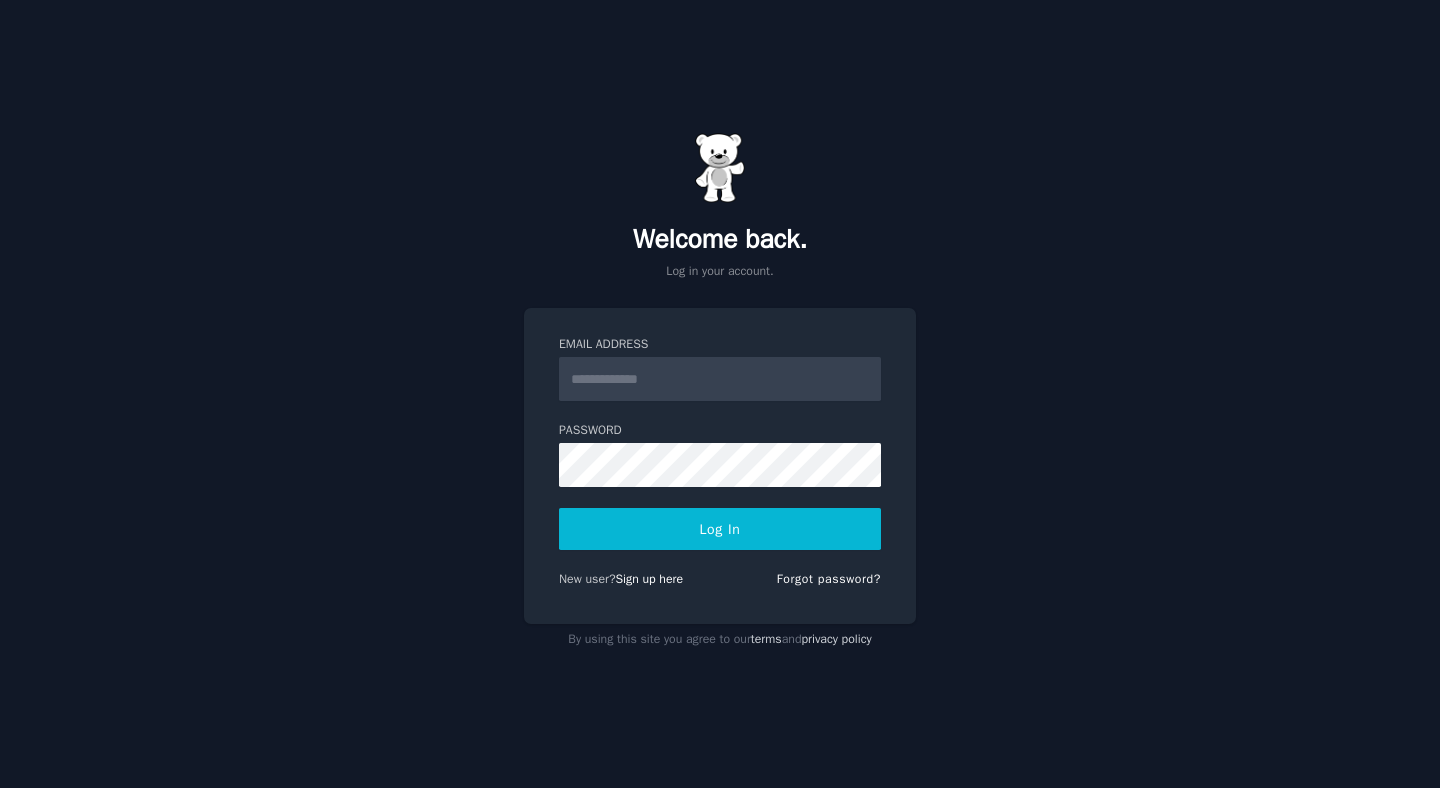 scroll, scrollTop: 0, scrollLeft: 0, axis: both 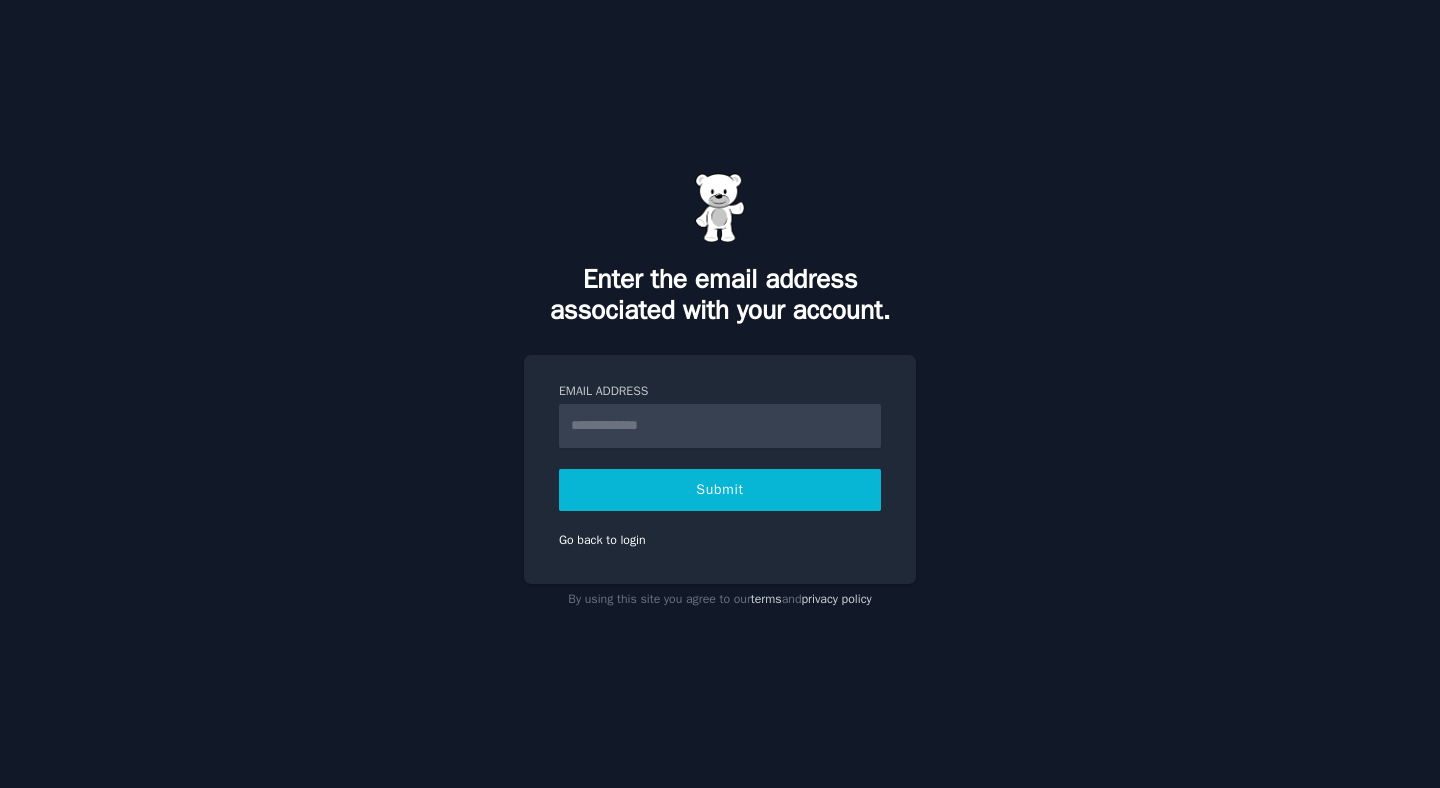 click on "Email Address" at bounding box center [720, 392] 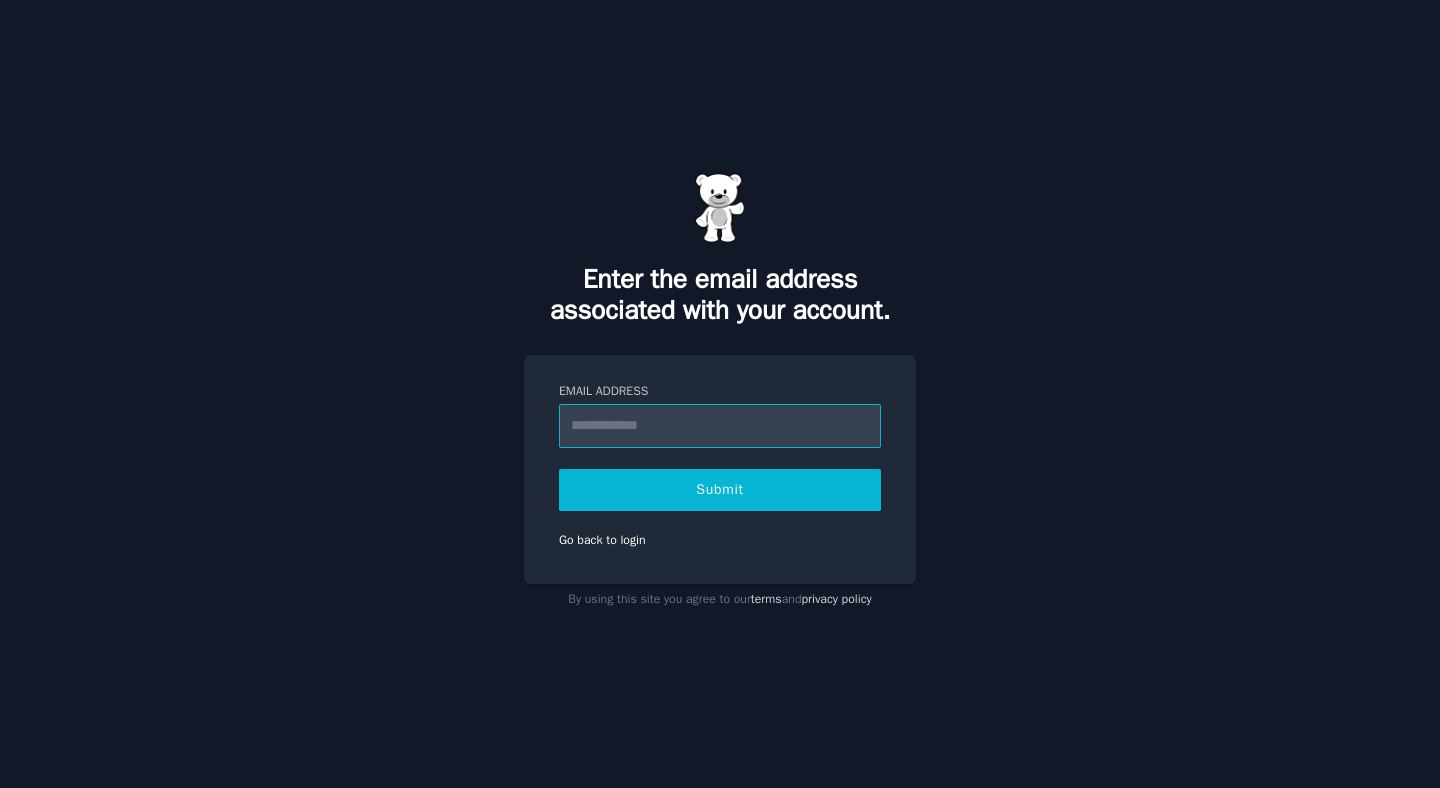 click on "Email Address" at bounding box center [720, 426] 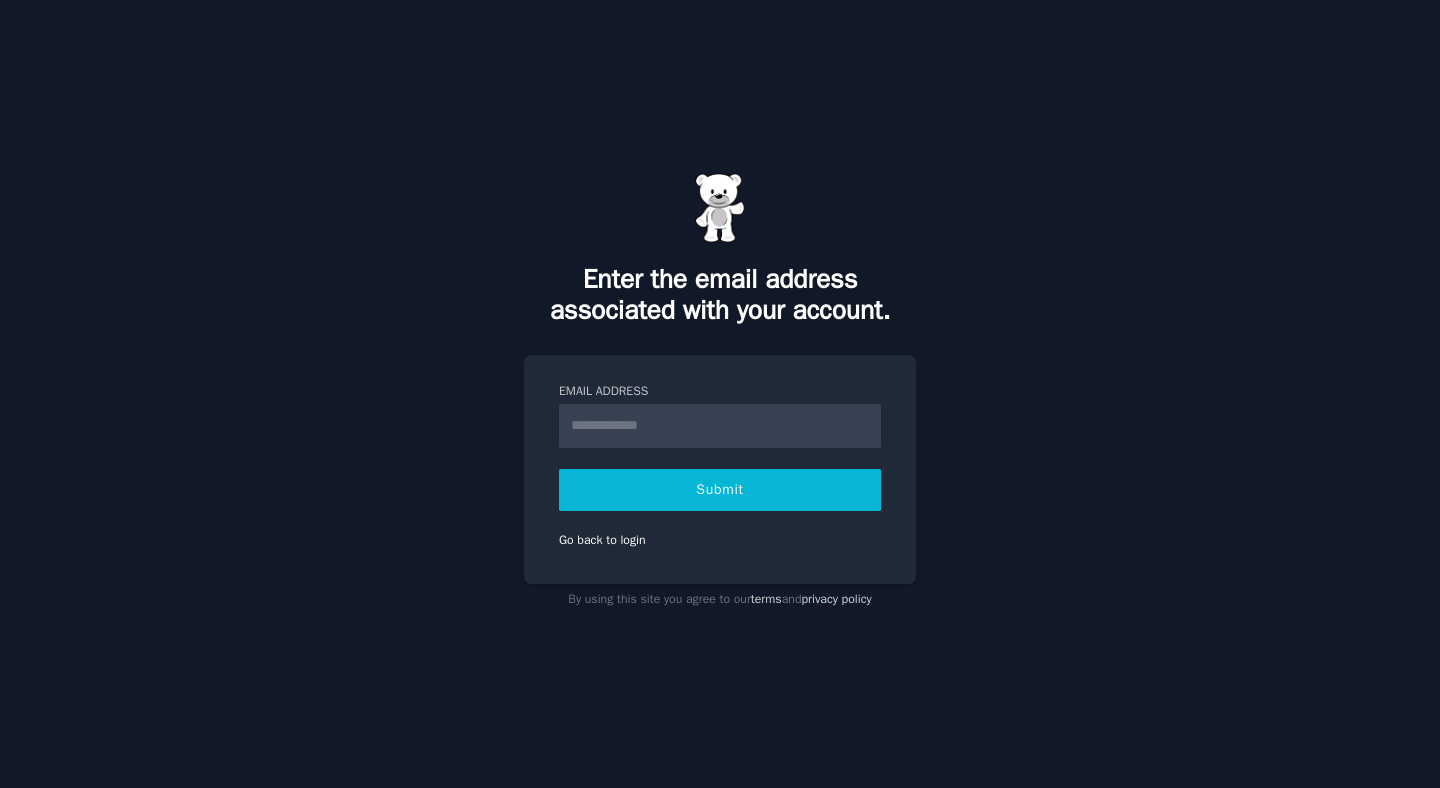 click on "Enter the email address associated with your account. Email Address Submit Go back to login By using this site you agree to our  terms  and  privacy policy" at bounding box center (720, 394) 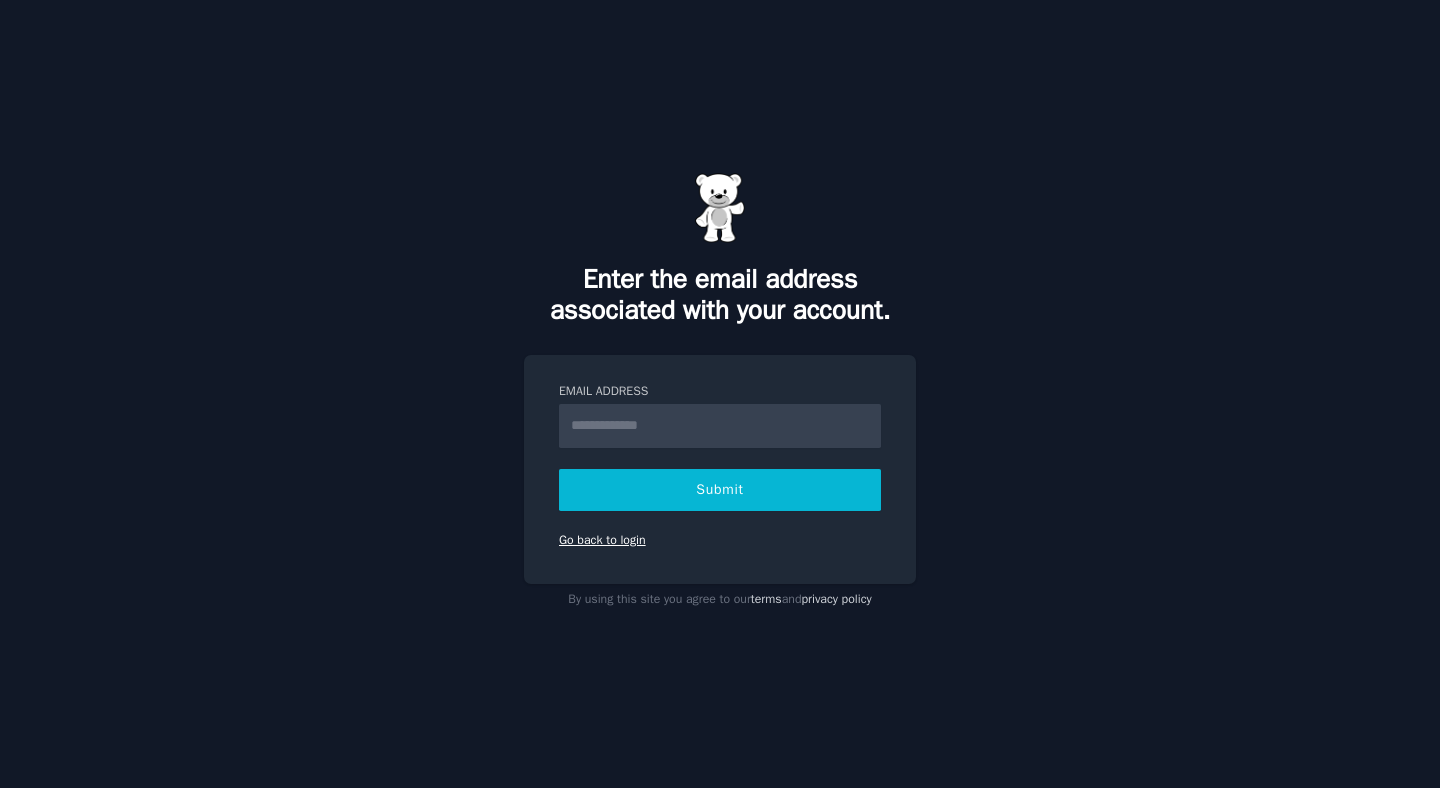 click on "Go back to login" at bounding box center [602, 540] 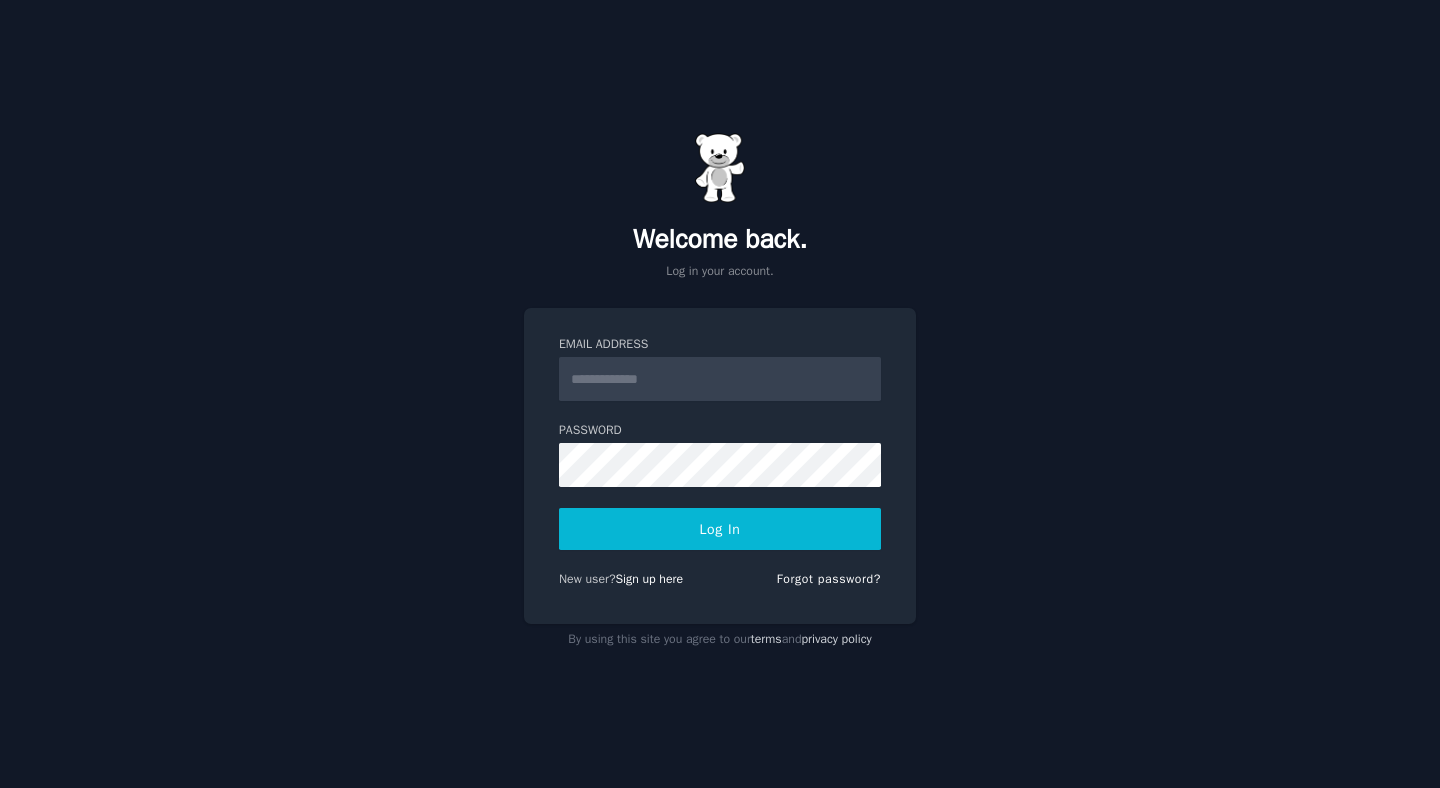 click on "Welcome back. Log in your account. Email Address Password Log In New user?  Sign up here Forgot password? By using this site you agree to our  terms  and  privacy policy" at bounding box center (720, 394) 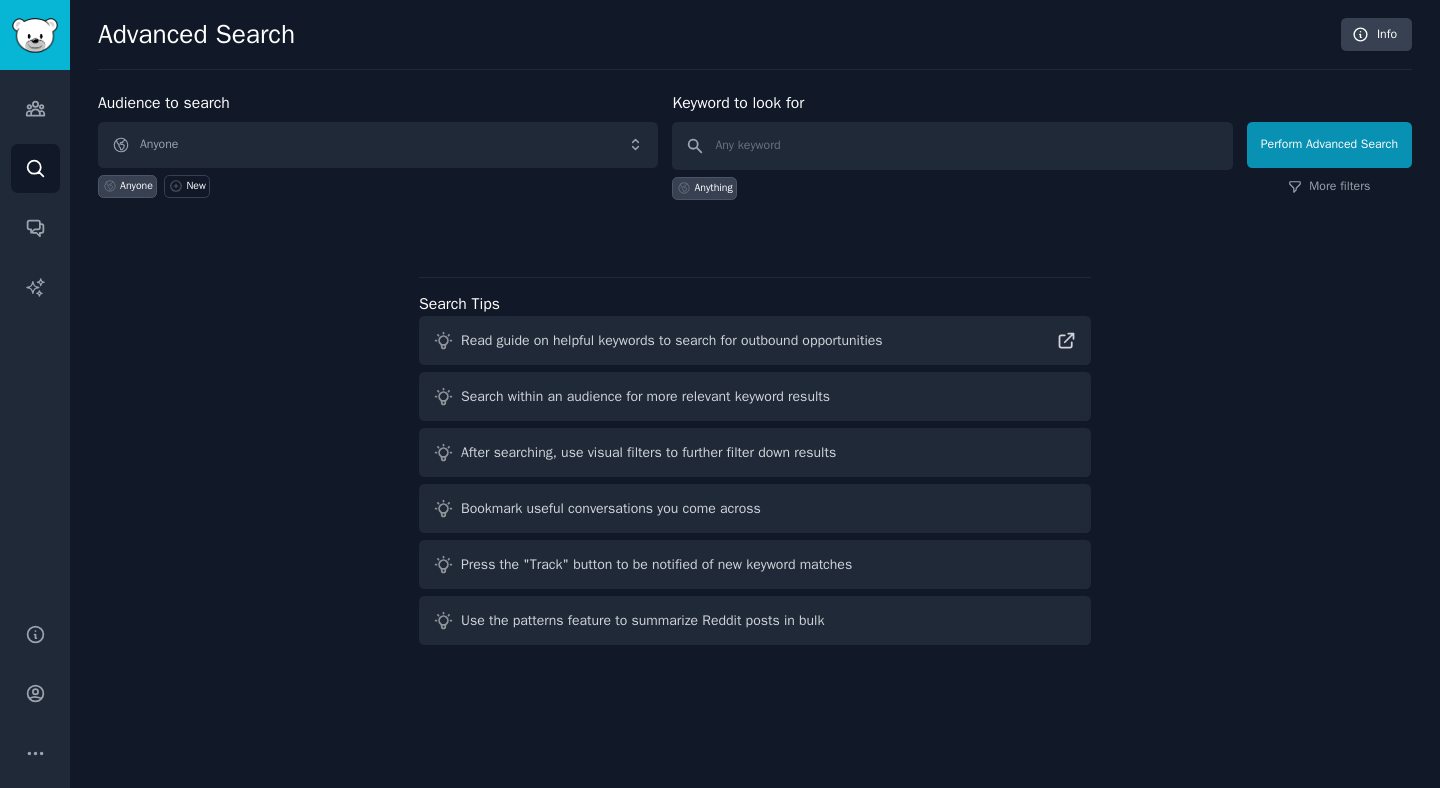 scroll, scrollTop: 0, scrollLeft: 0, axis: both 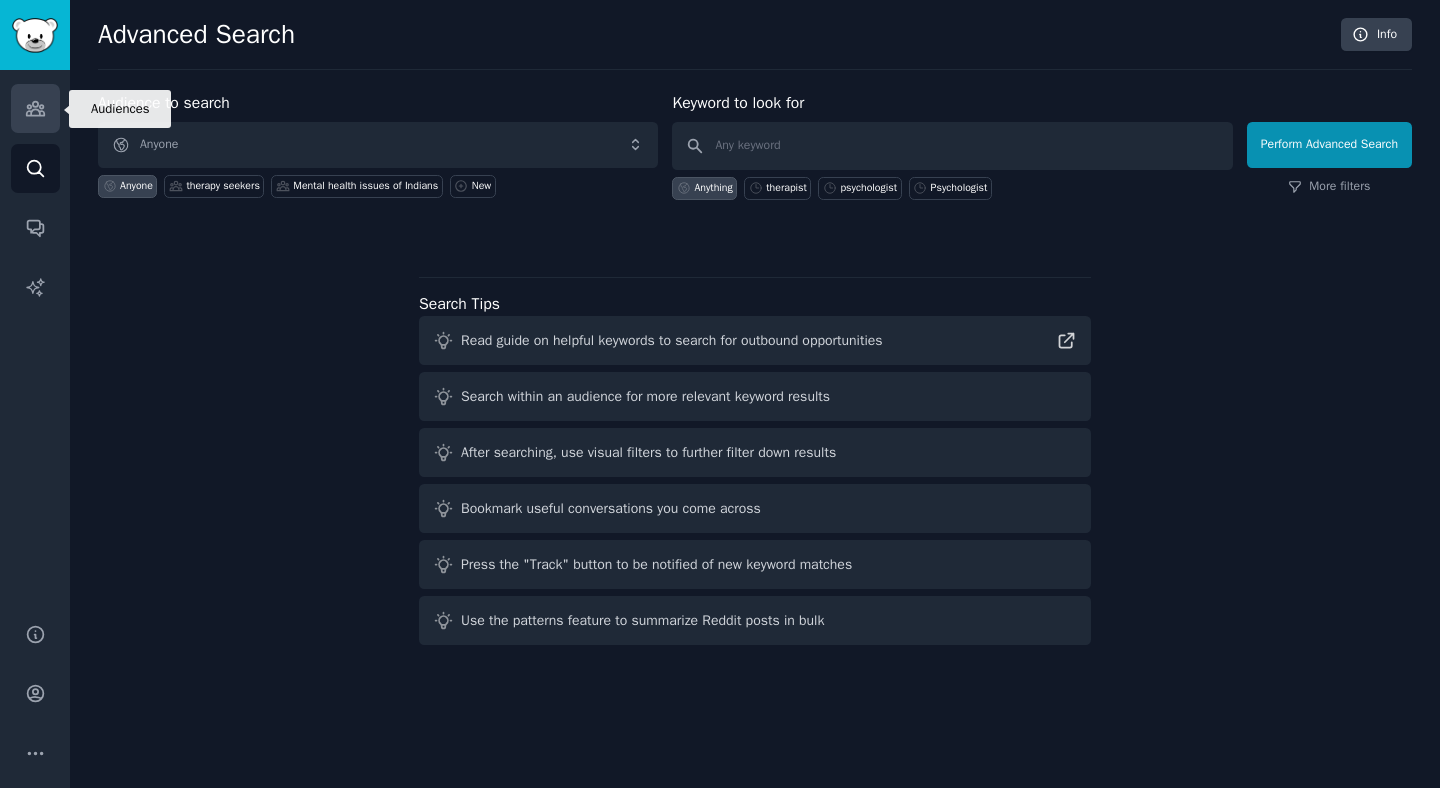 click 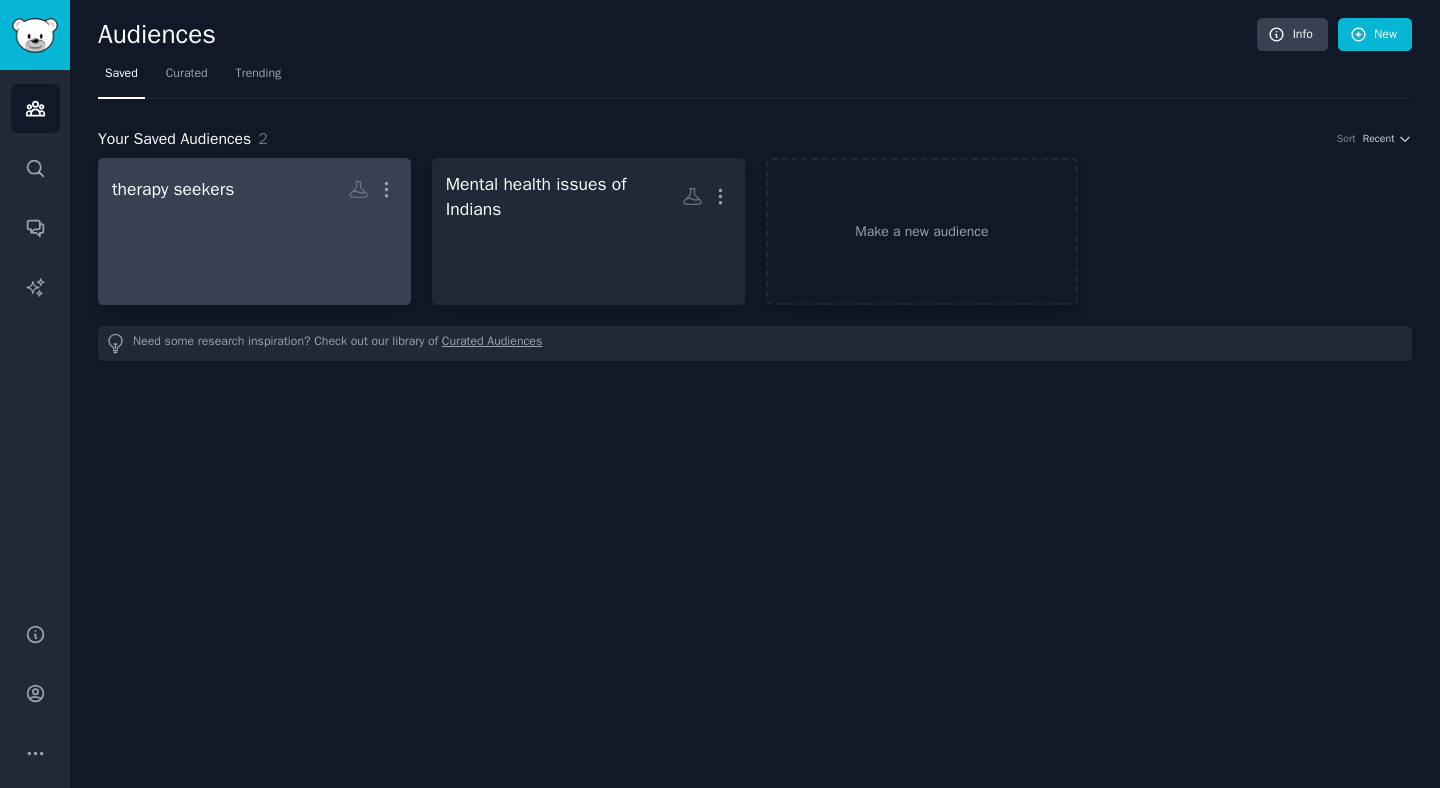 click at bounding box center [254, 242] 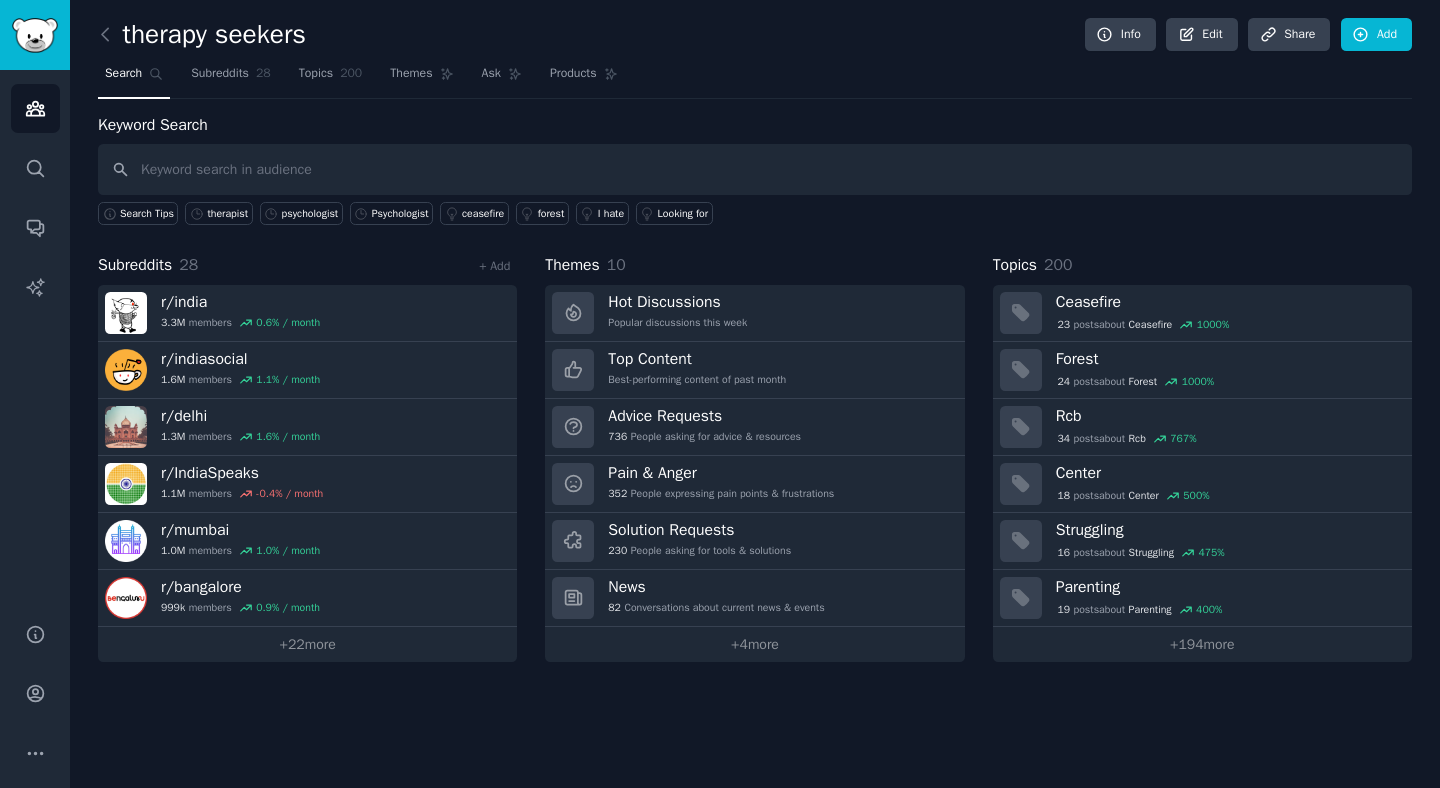 click on "Keyword Search Search Tips therapist psychologist Psychologist ceasefire forest I hate Looking for Subreddits 28 + Add r/ india 3.3M  members 0.6 % / month r/ indiasocial 1.6M  members 1.1 % / month r/ delhi 1.3M  members 1.6 % / month r/ IndiaSpeaks 1.1M  members -0.4 % / month r/ mumbai 1.0M  members 1.0 % / month r/ bangalore 999k  members 0.9 % / month +  22  more Themes 10 Hot Discussions Popular discussions this week Top Content Best-performing content of past month Advice Requests 736 People asking for advice & resources Pain & Anger 352 People expressing pain points & frustrations Solution Requests 230 People asking for tools & solutions News 82 Conversations about current news & events +  4  more Topics 200 Ceasefire 23  post s  about  Ceasefire 1000 % Forest 24  post s  about  Forest 1000 % Rcb 34  post s  about  Rcb 767 % Center 18  post s  about  Center 500 % Struggling 16  post s  about  Struggling 475 % Parenting 19  post s  about  Parenting 400 % +  194  more" at bounding box center [755, 387] 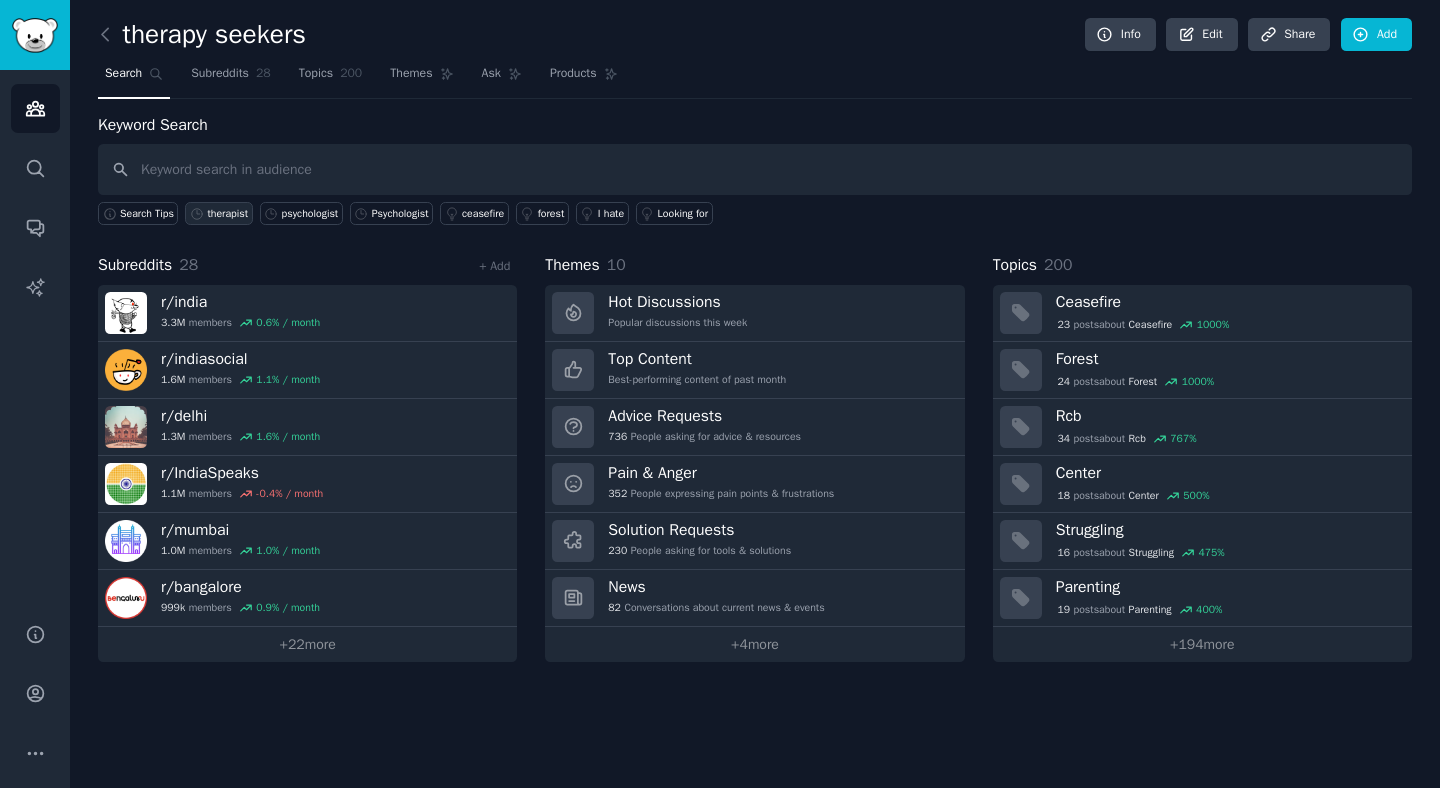 click on "therapist" at bounding box center [227, 214] 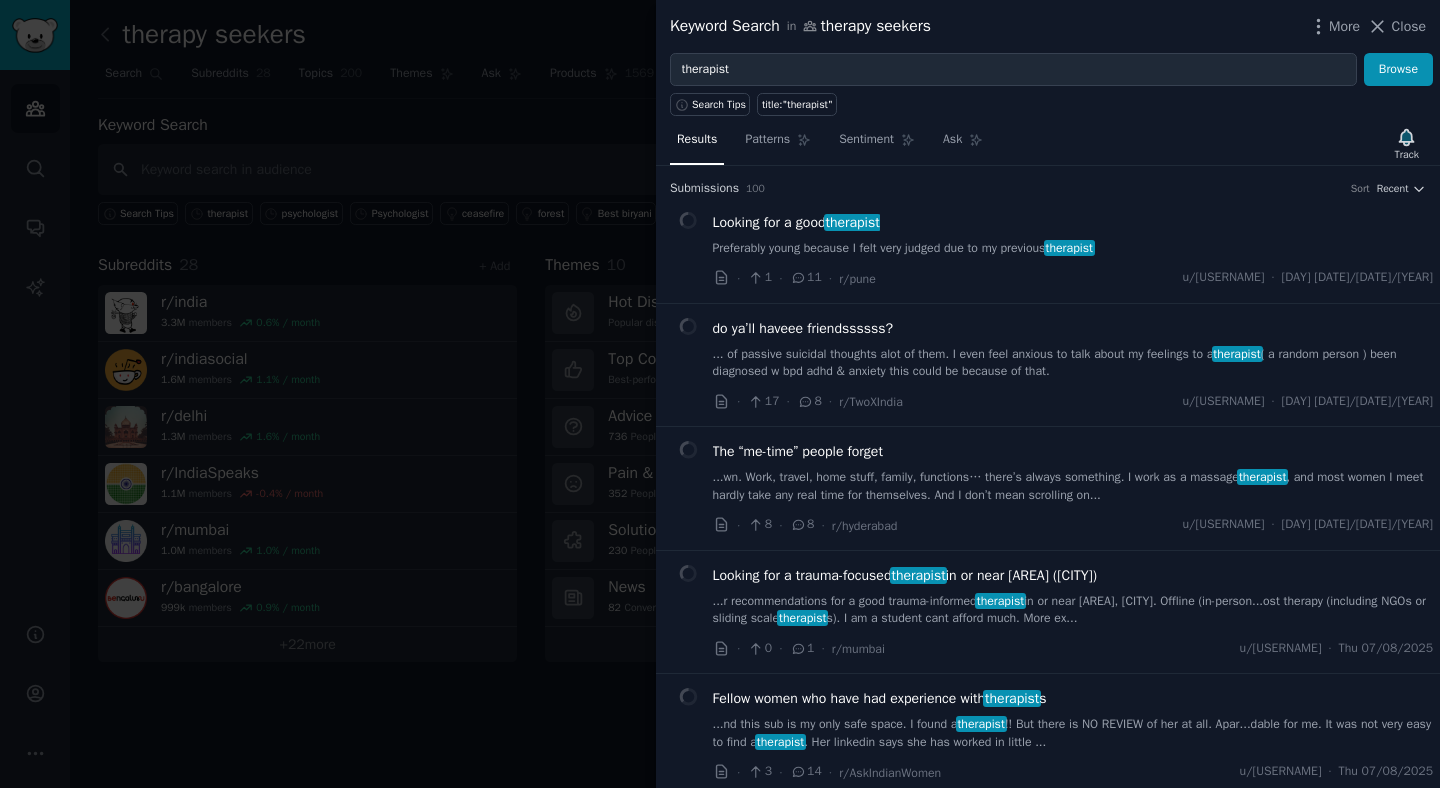type 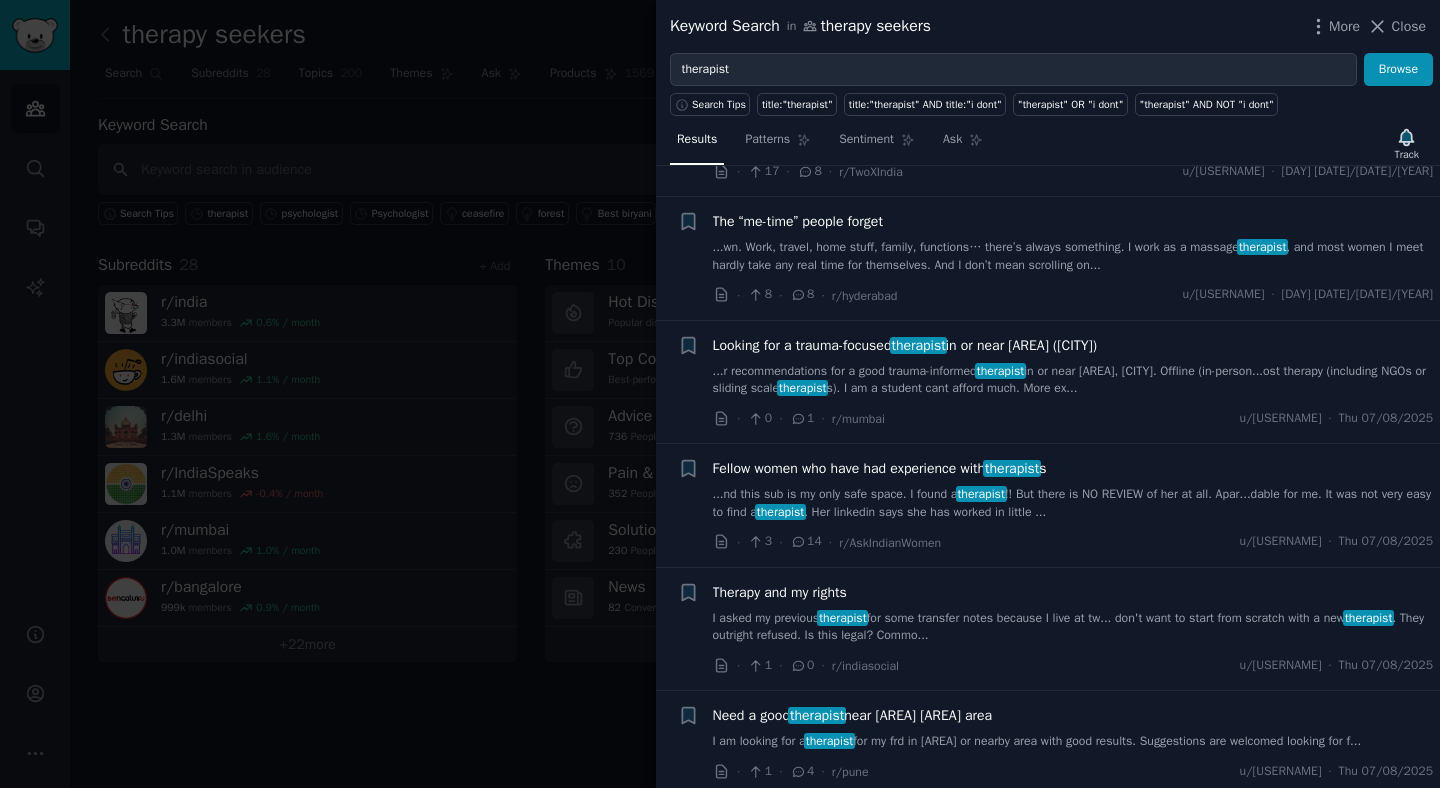 scroll, scrollTop: 245, scrollLeft: 0, axis: vertical 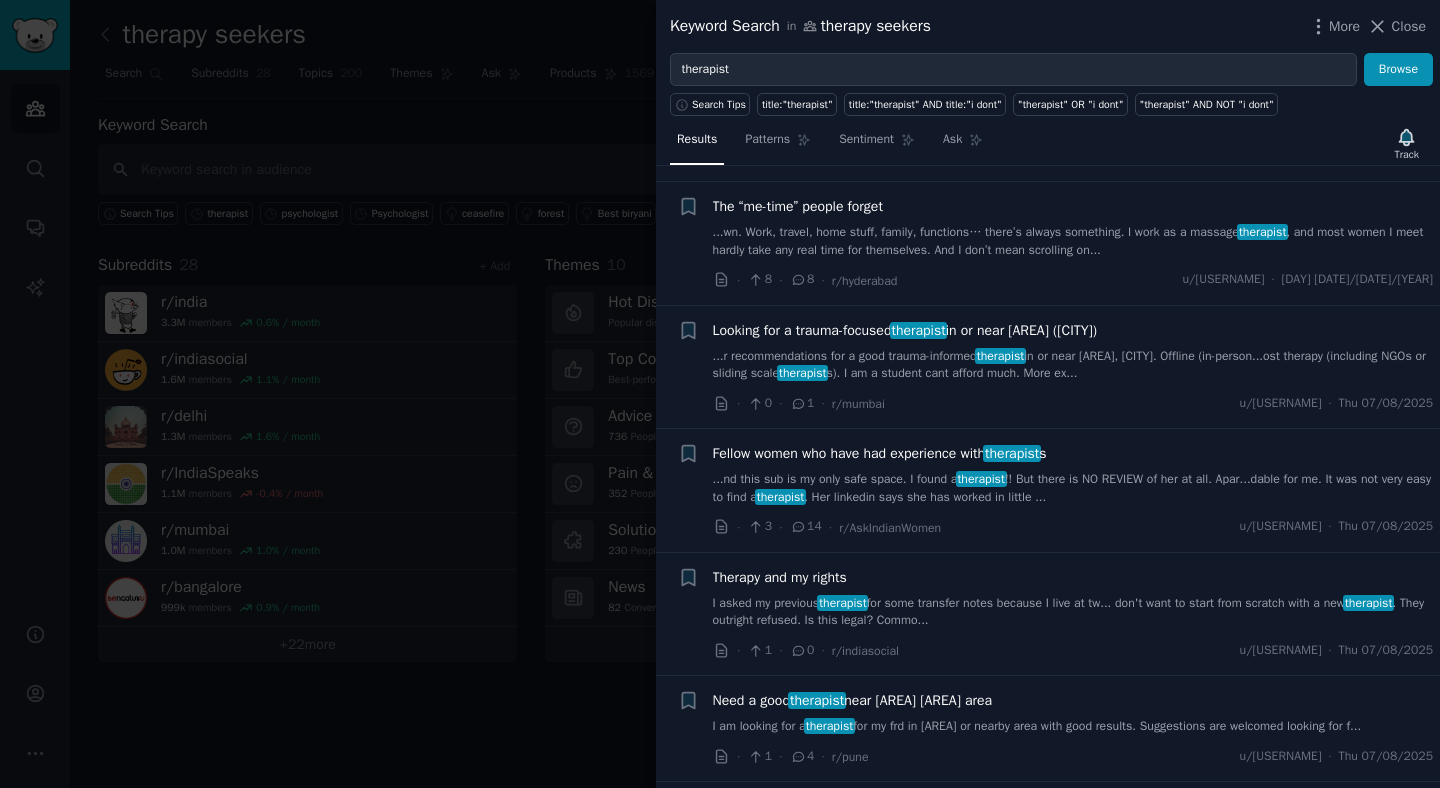 click on "Looking for a trauma-focused  therapist  in or near Powai (Mumbai)" at bounding box center (905, 330) 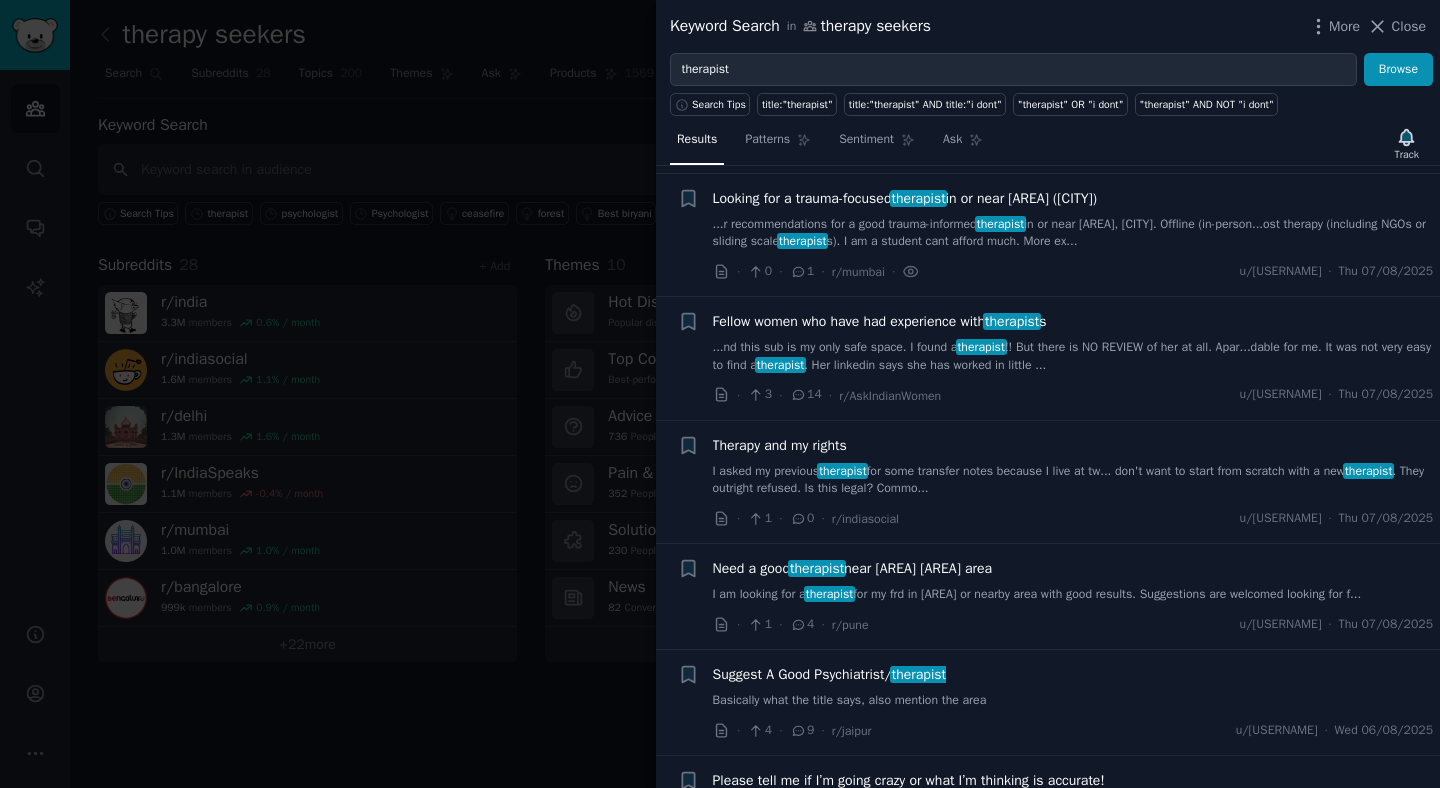 scroll, scrollTop: 384, scrollLeft: 0, axis: vertical 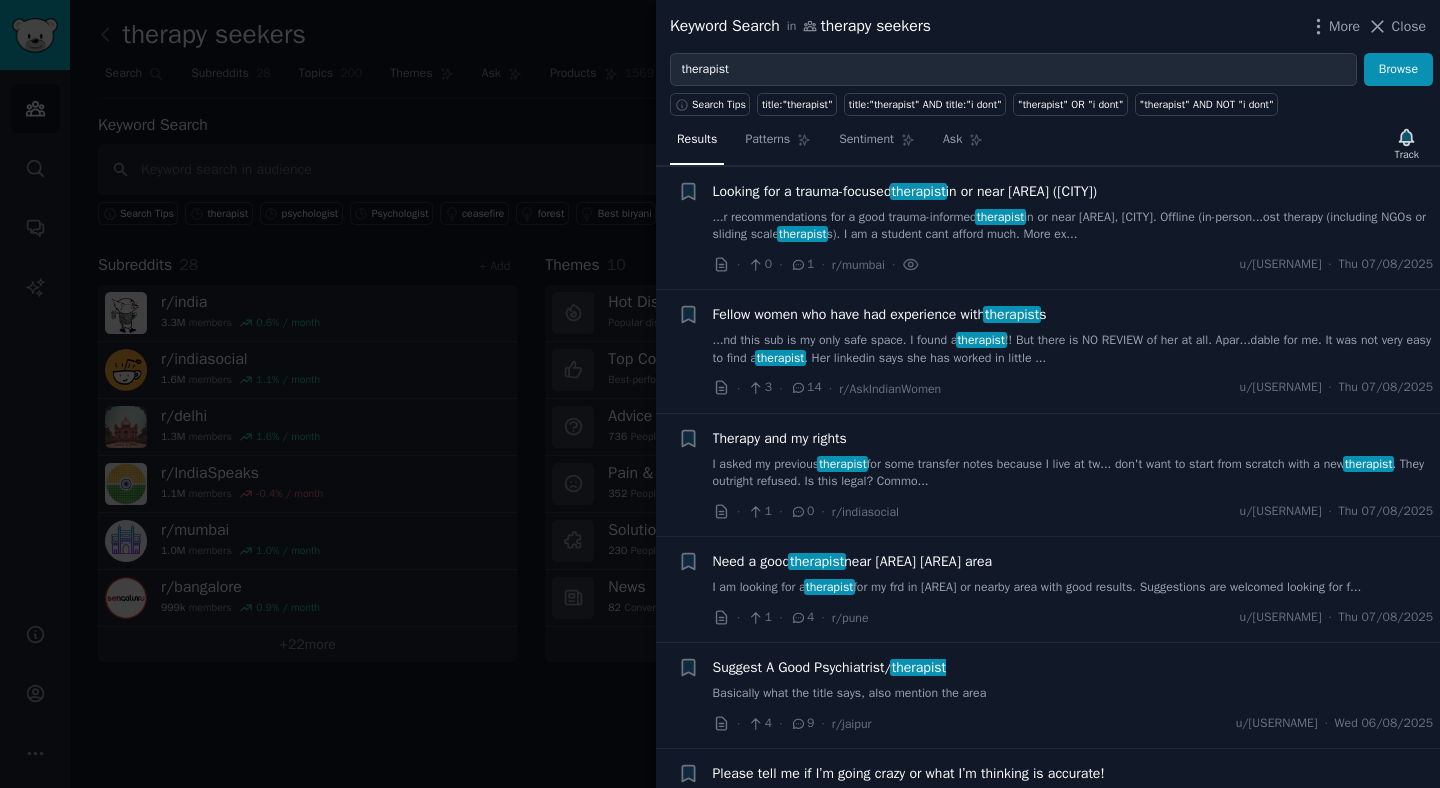 click on "Fellow women who have had experience with  therapist s" at bounding box center [880, 314] 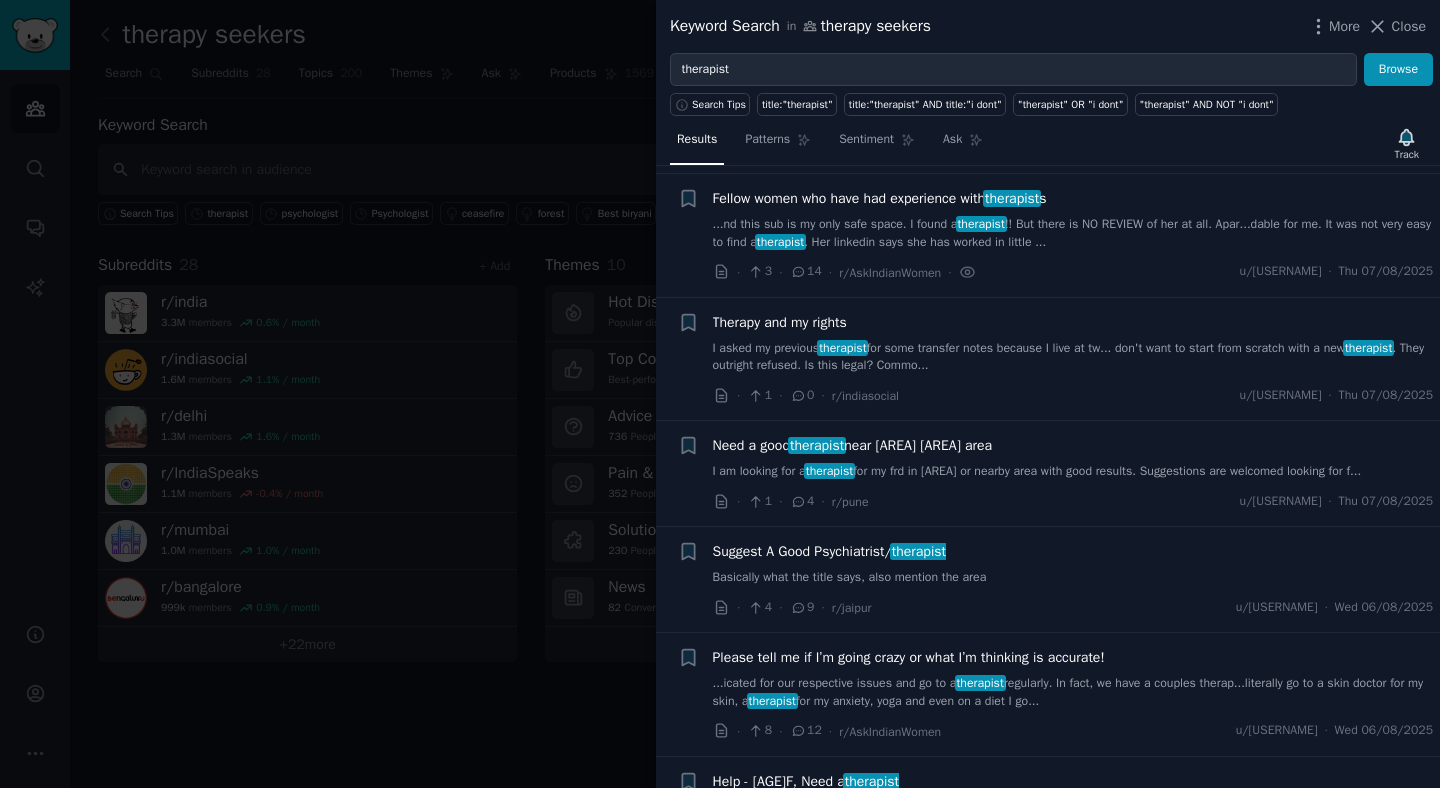 scroll, scrollTop: 508, scrollLeft: 0, axis: vertical 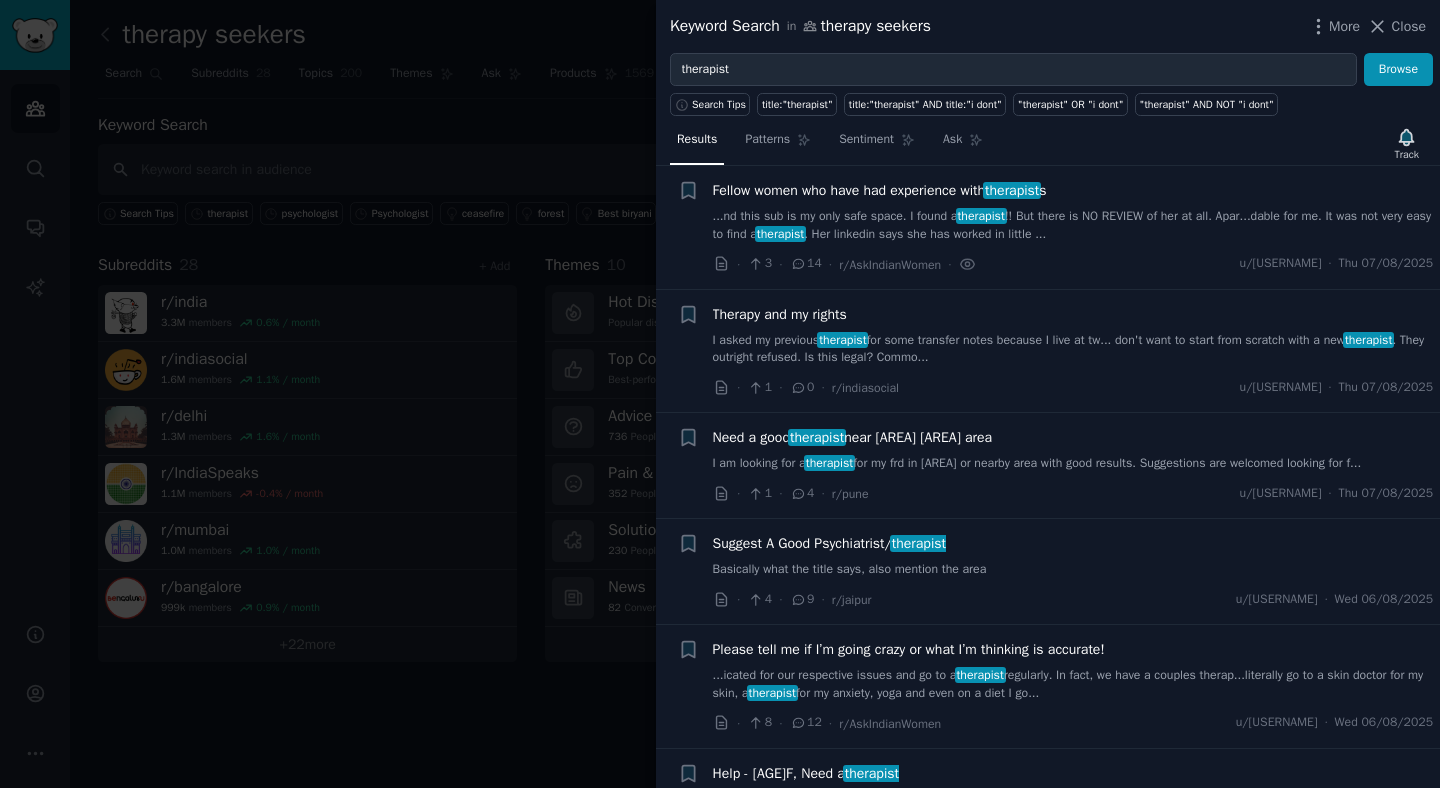 click on "Therapy and my rights" at bounding box center [780, 314] 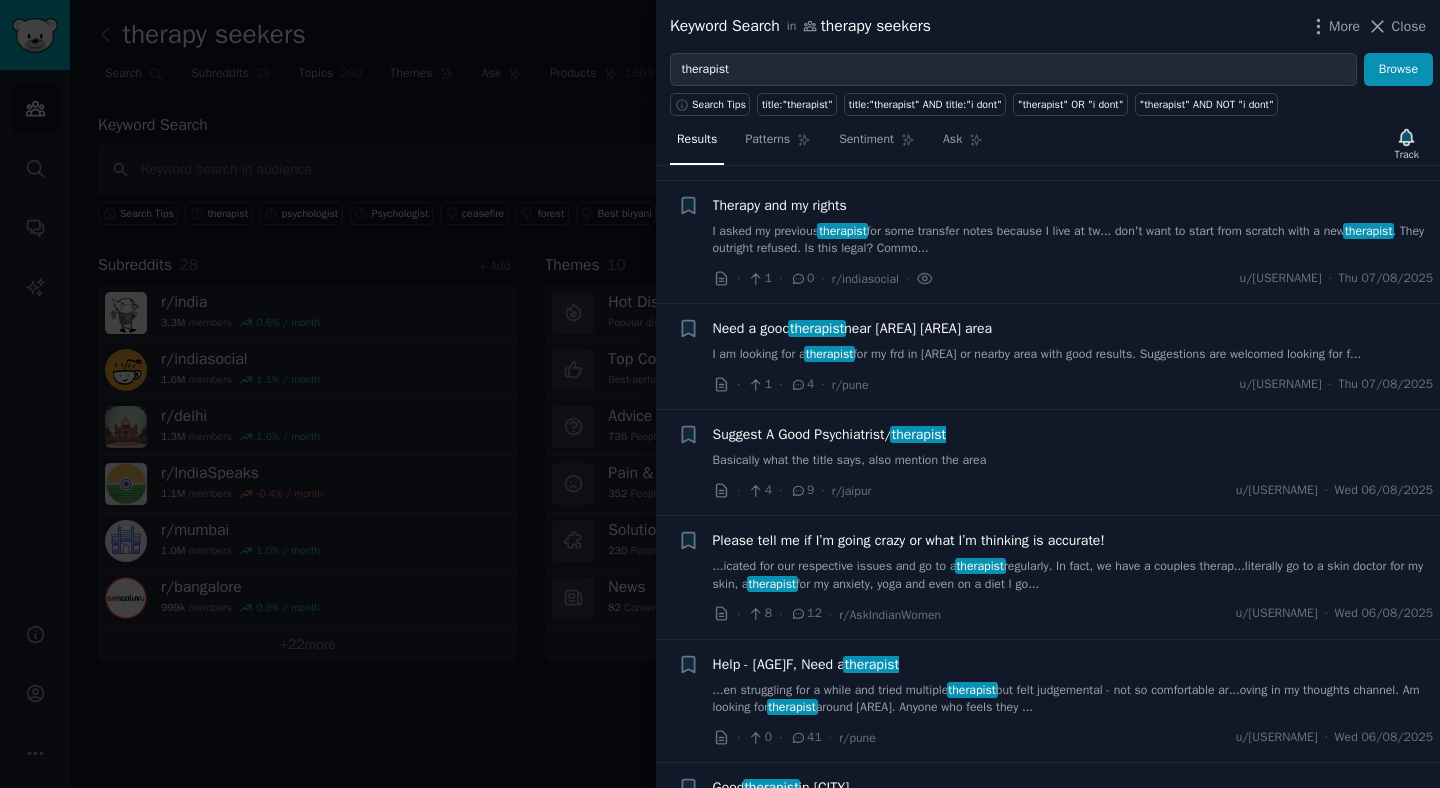scroll, scrollTop: 631, scrollLeft: 0, axis: vertical 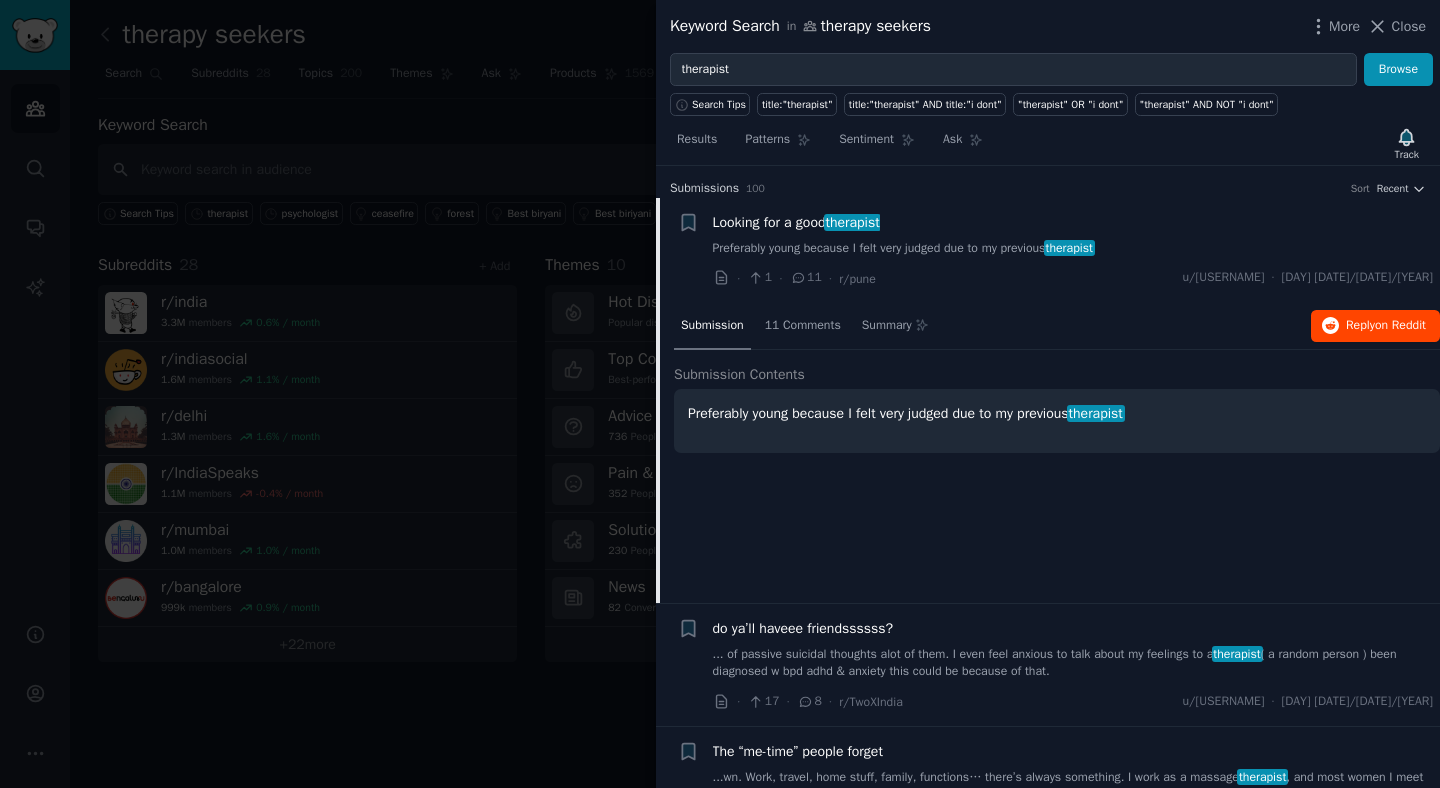 type 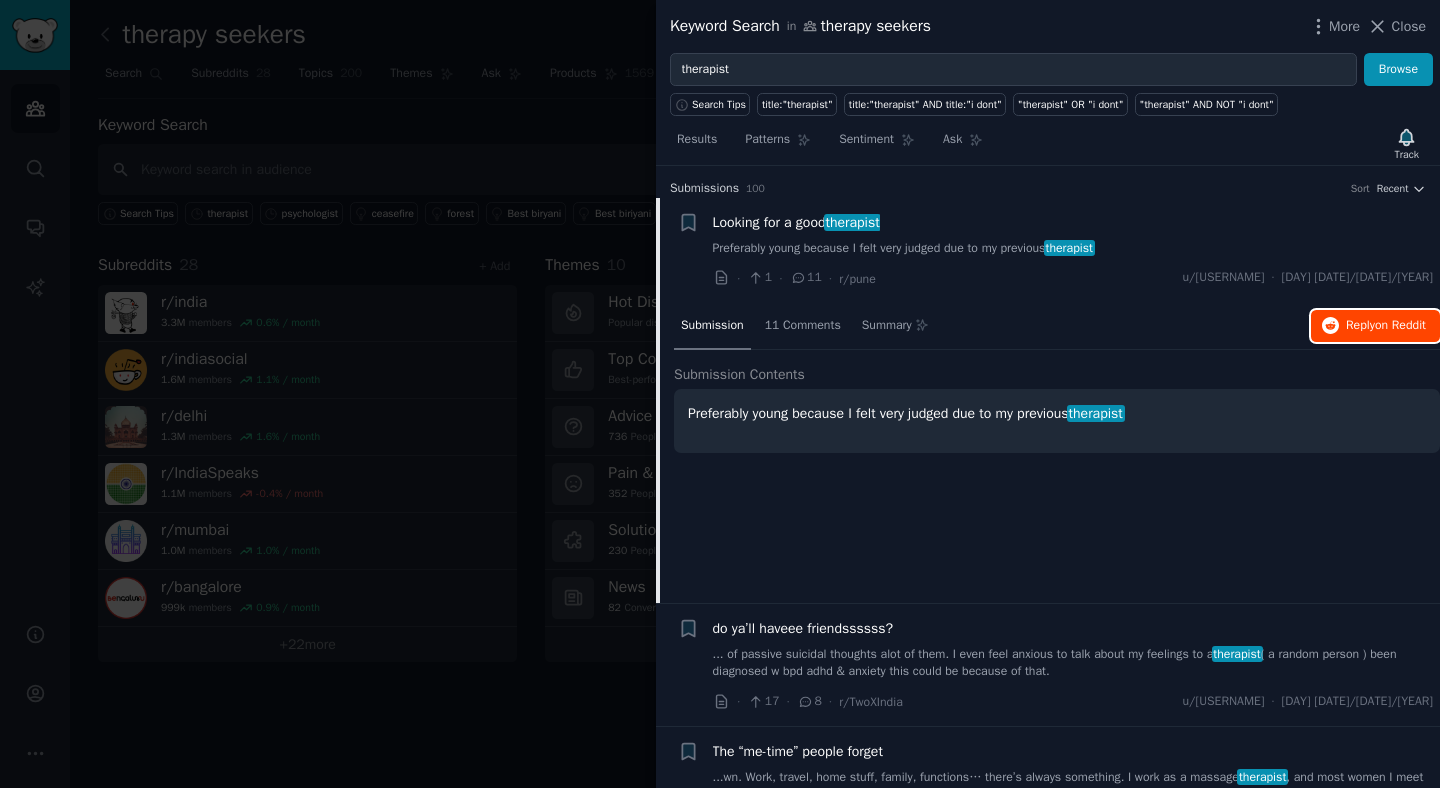 click 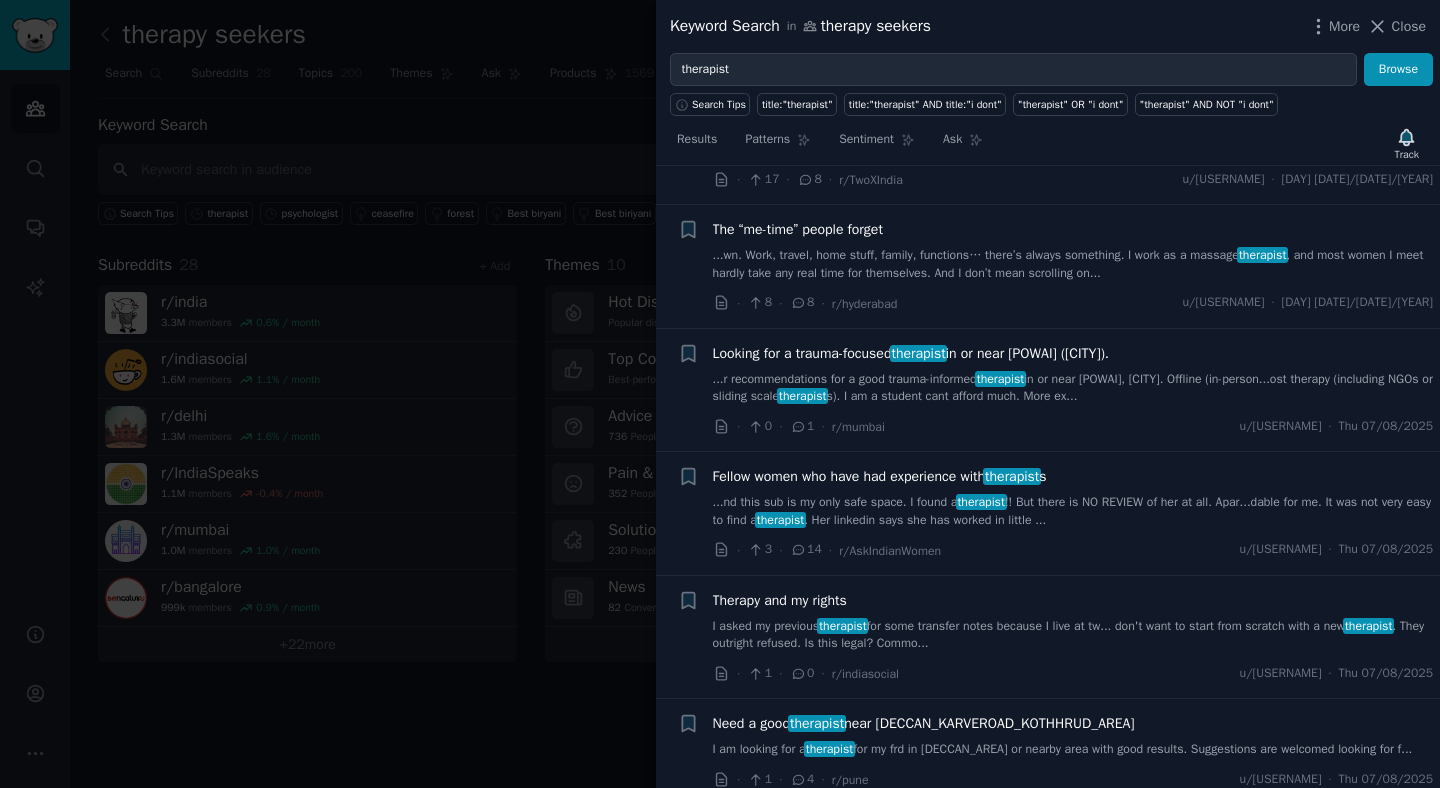 scroll, scrollTop: 549, scrollLeft: 0, axis: vertical 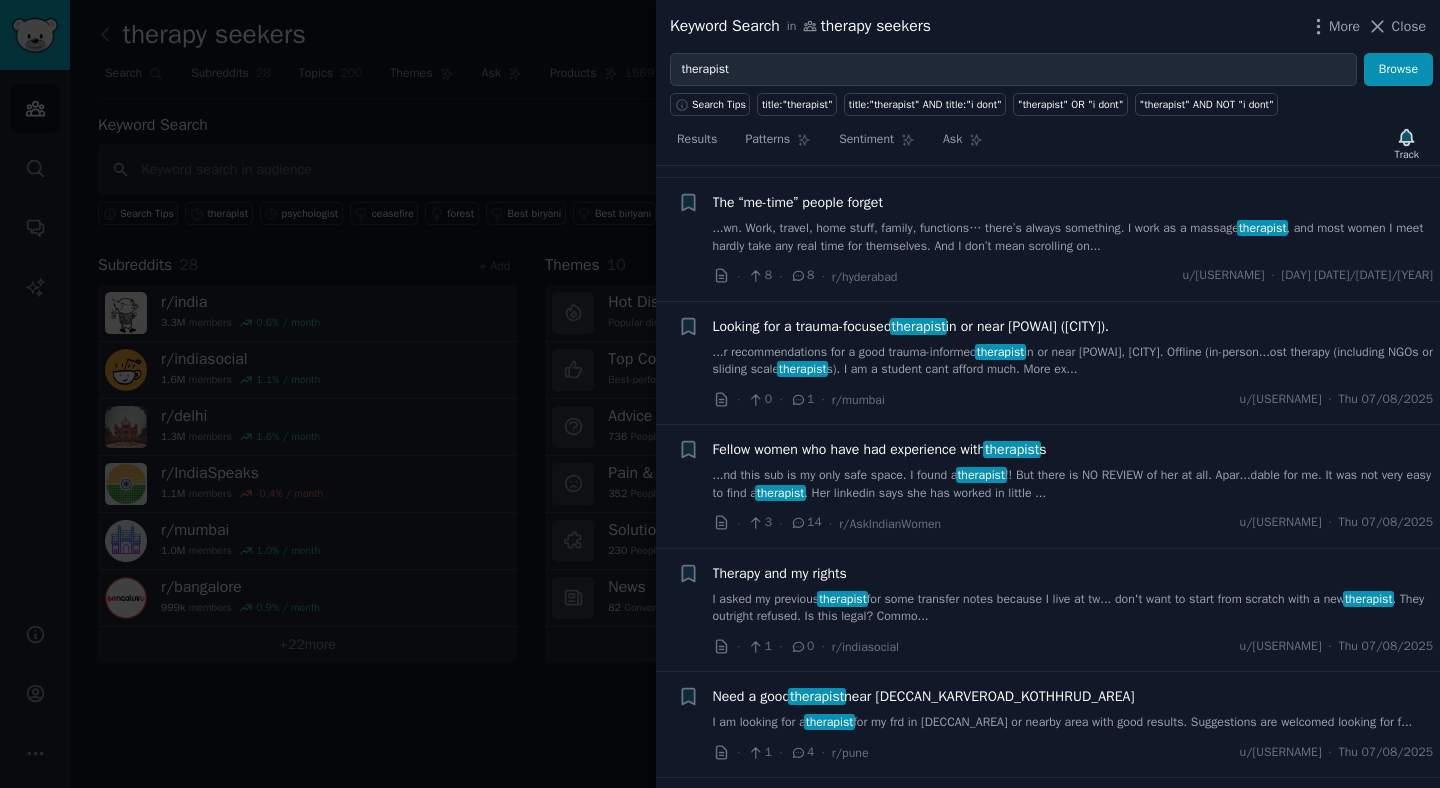 click on "Looking for a trauma-focused  therapist  in or near Powai (Mumbai) ...r recommendations for a good trauma-informed  therapist  in or near Powai, Mumbai. Offline (in-person...ost therapy (including NGOs or sliding scale  therapist s). I am a student cant afford much.
More ex..." at bounding box center (1073, 347) 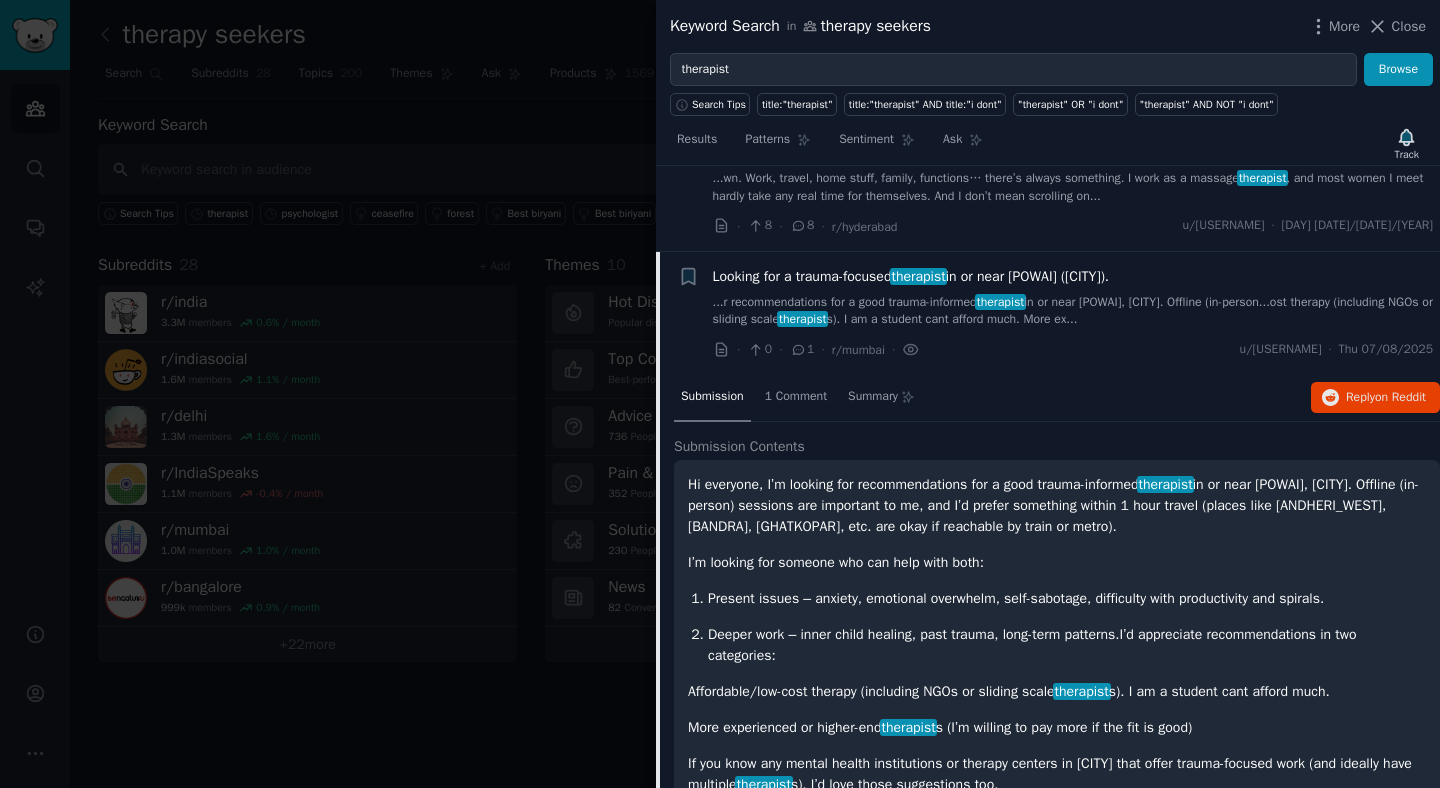 scroll, scrollTop: 384, scrollLeft: 0, axis: vertical 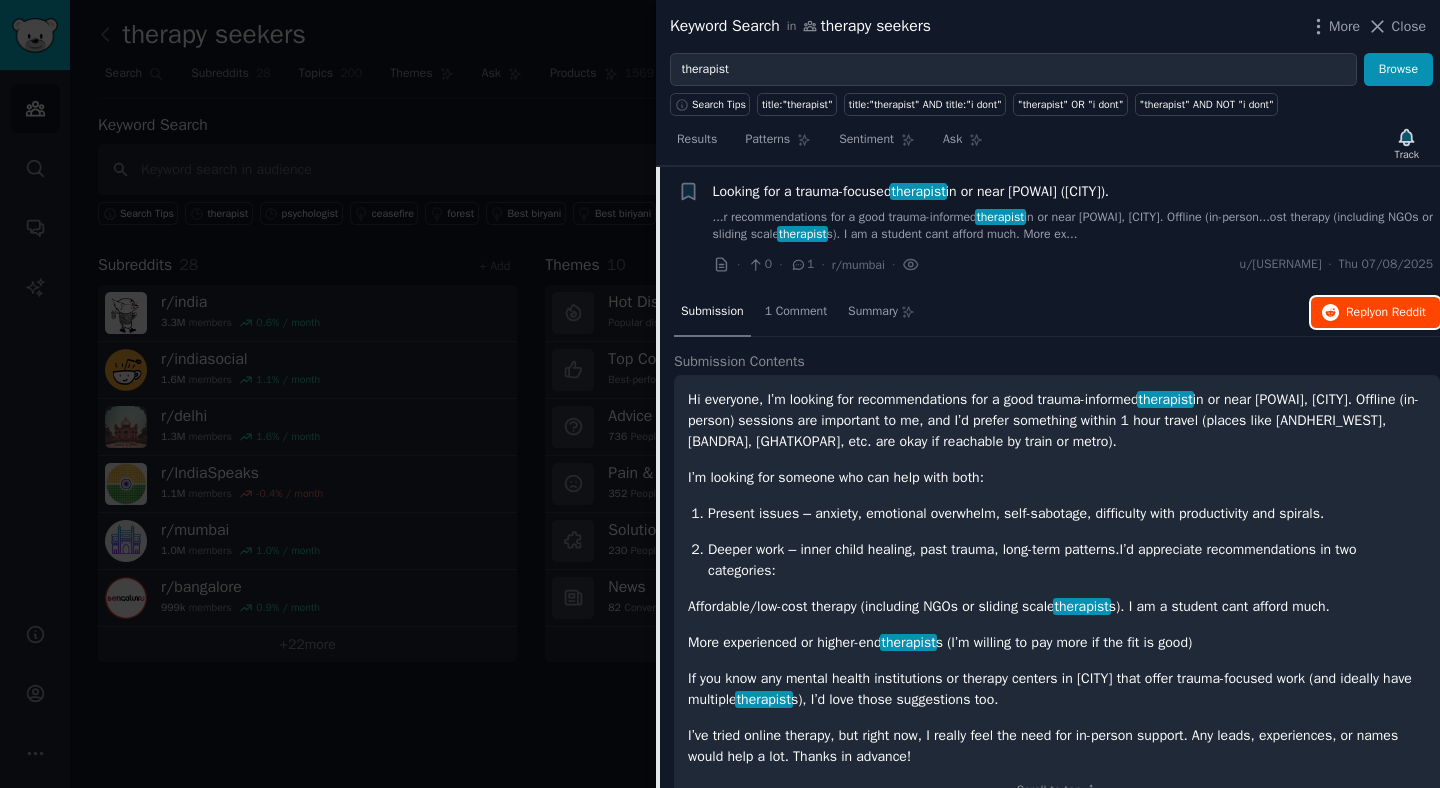 click on "Reply  on Reddit" at bounding box center [1375, 313] 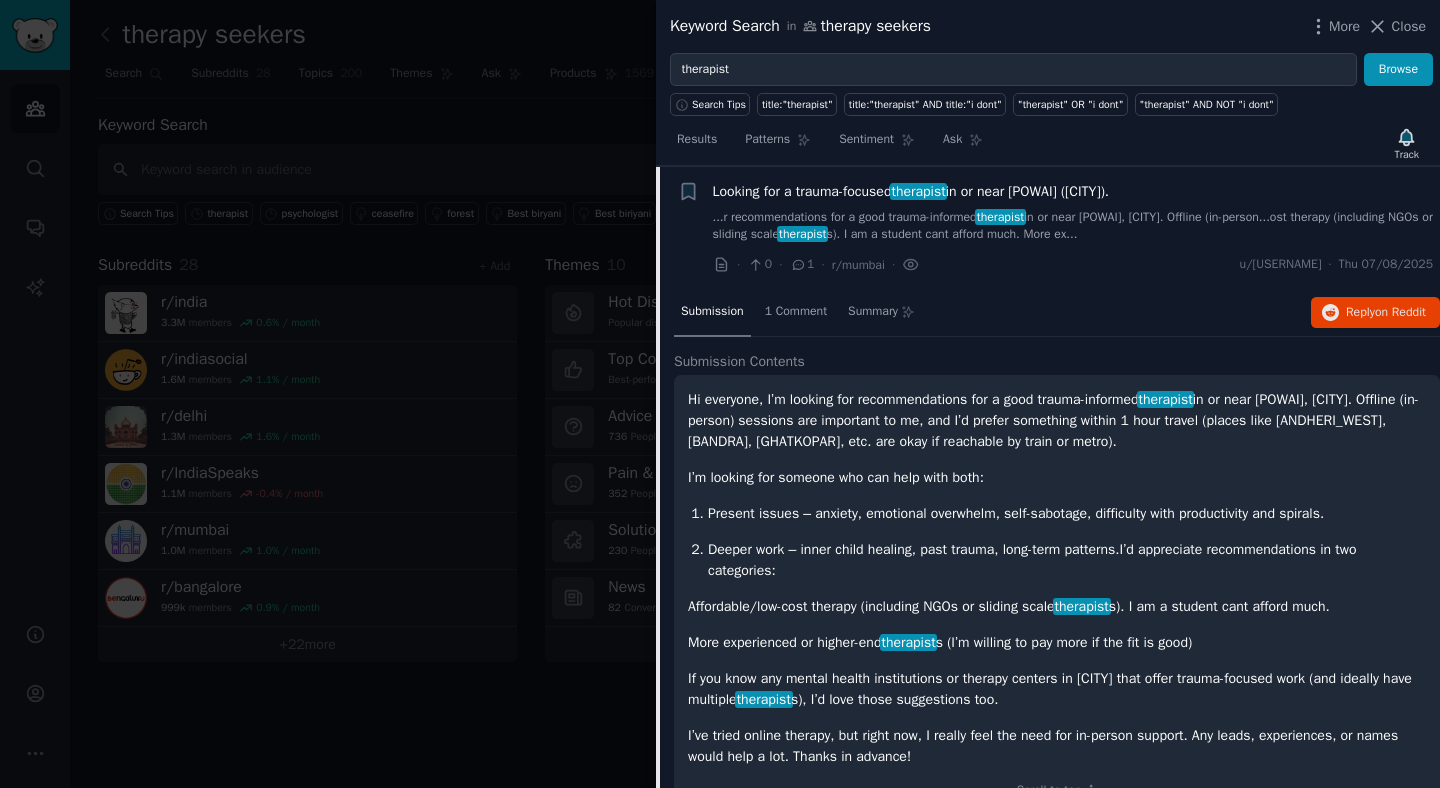 click on "...r recommendations for a good trauma-informed  therapist  in or near Powai, Mumbai. Offline (in-person...ost therapy (including NGOs or sliding scale  therapist s). I am a student cant afford much.
More ex..." at bounding box center [1073, 226] 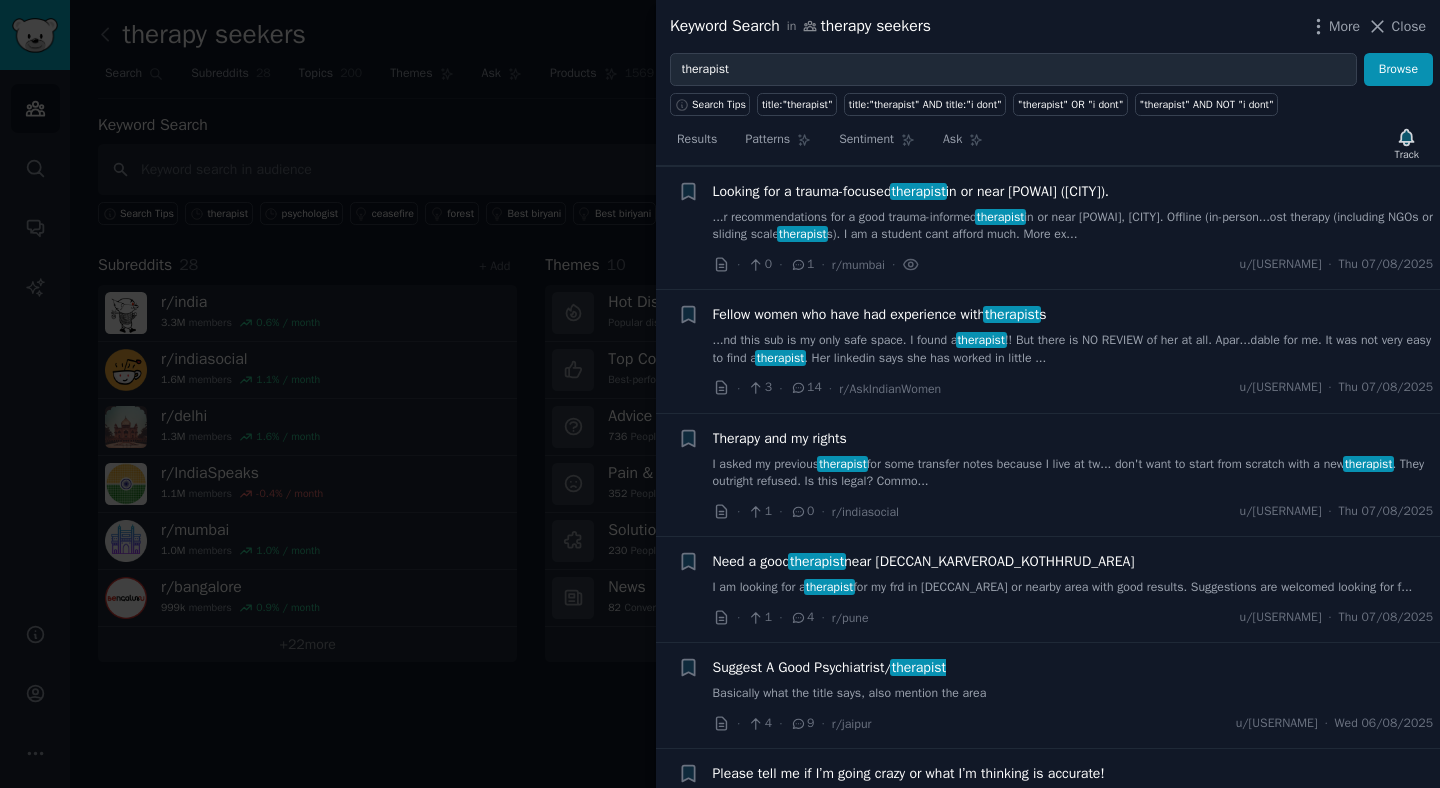 click on "therapist" at bounding box center (1012, 314) 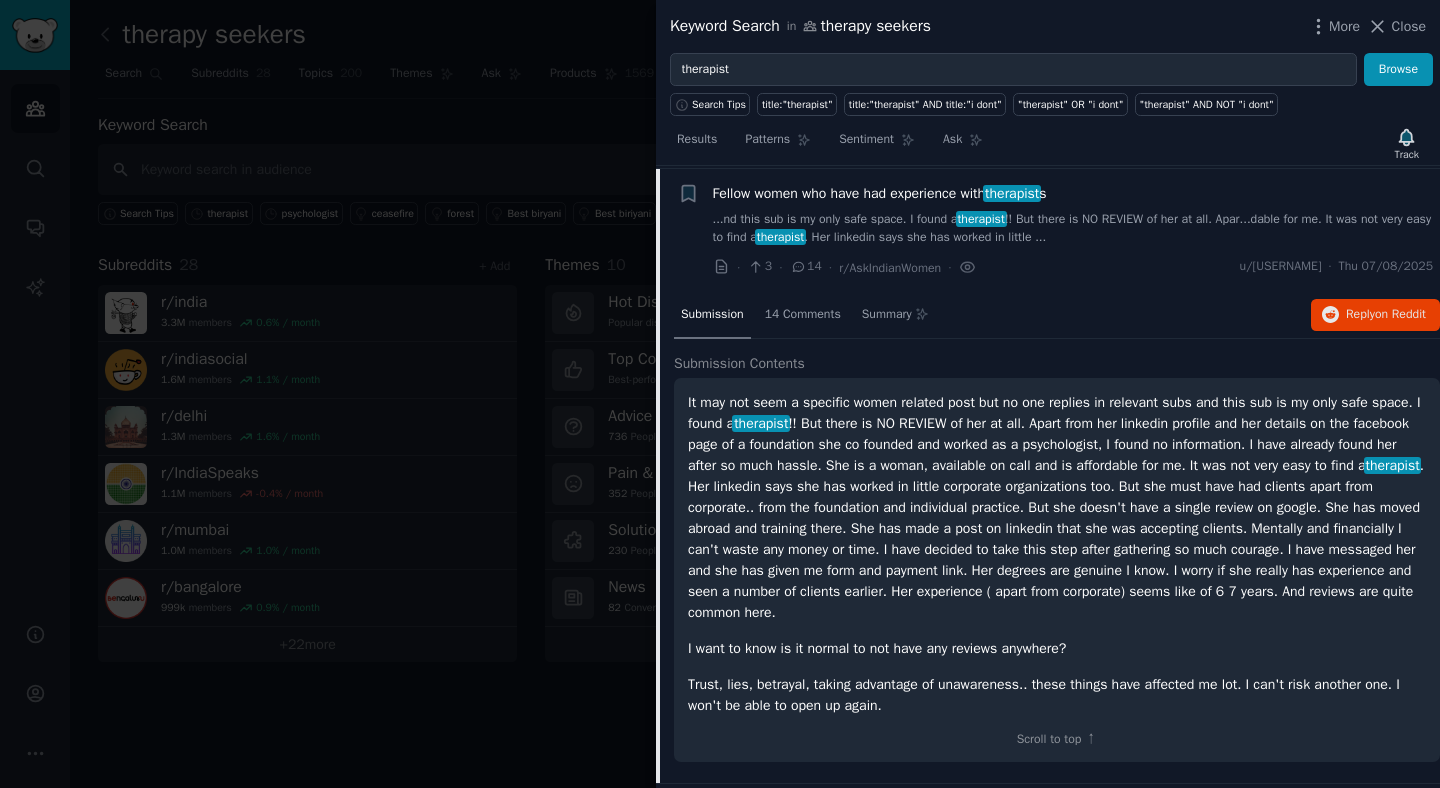 scroll, scrollTop: 508, scrollLeft: 0, axis: vertical 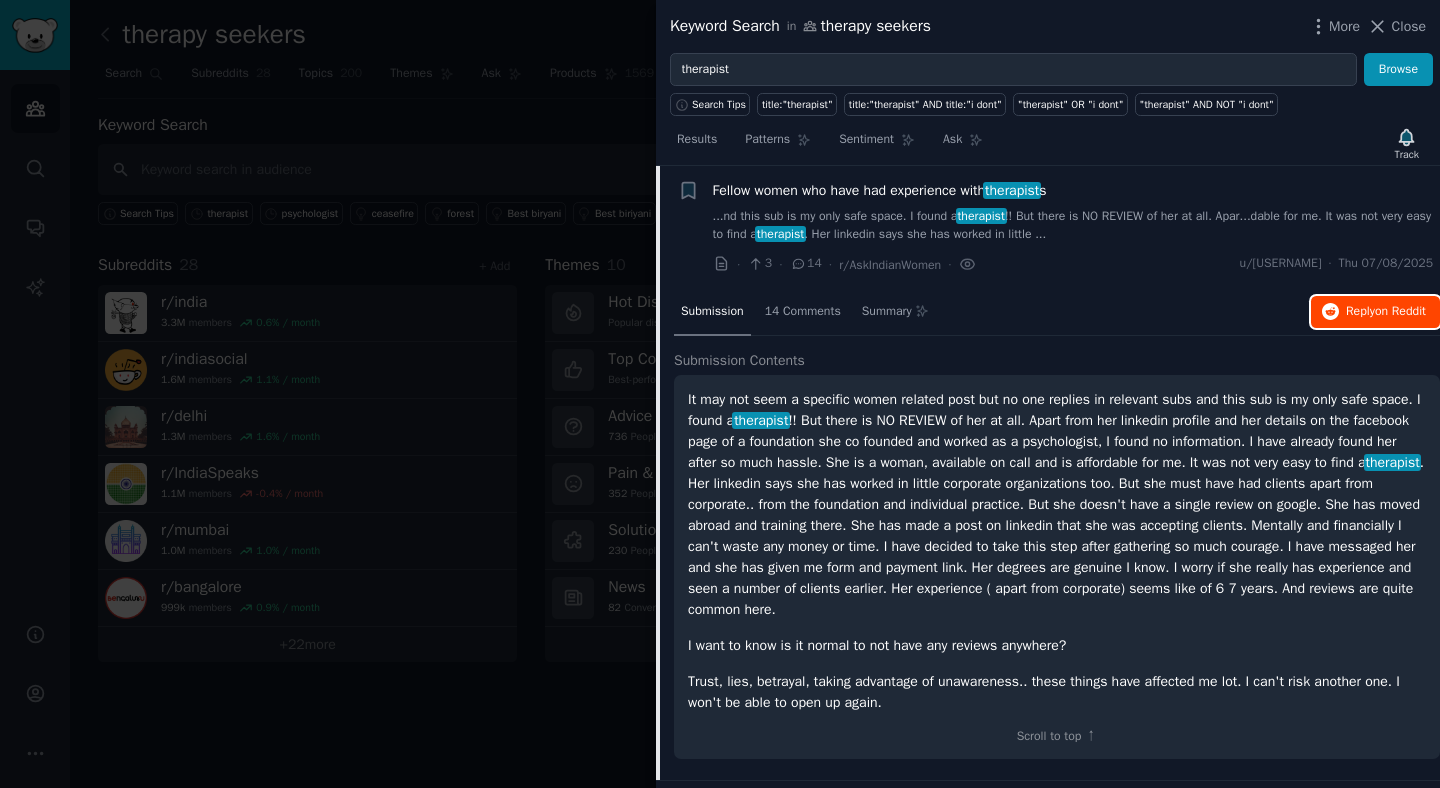 click on "Reply  on Reddit" at bounding box center [1375, 312] 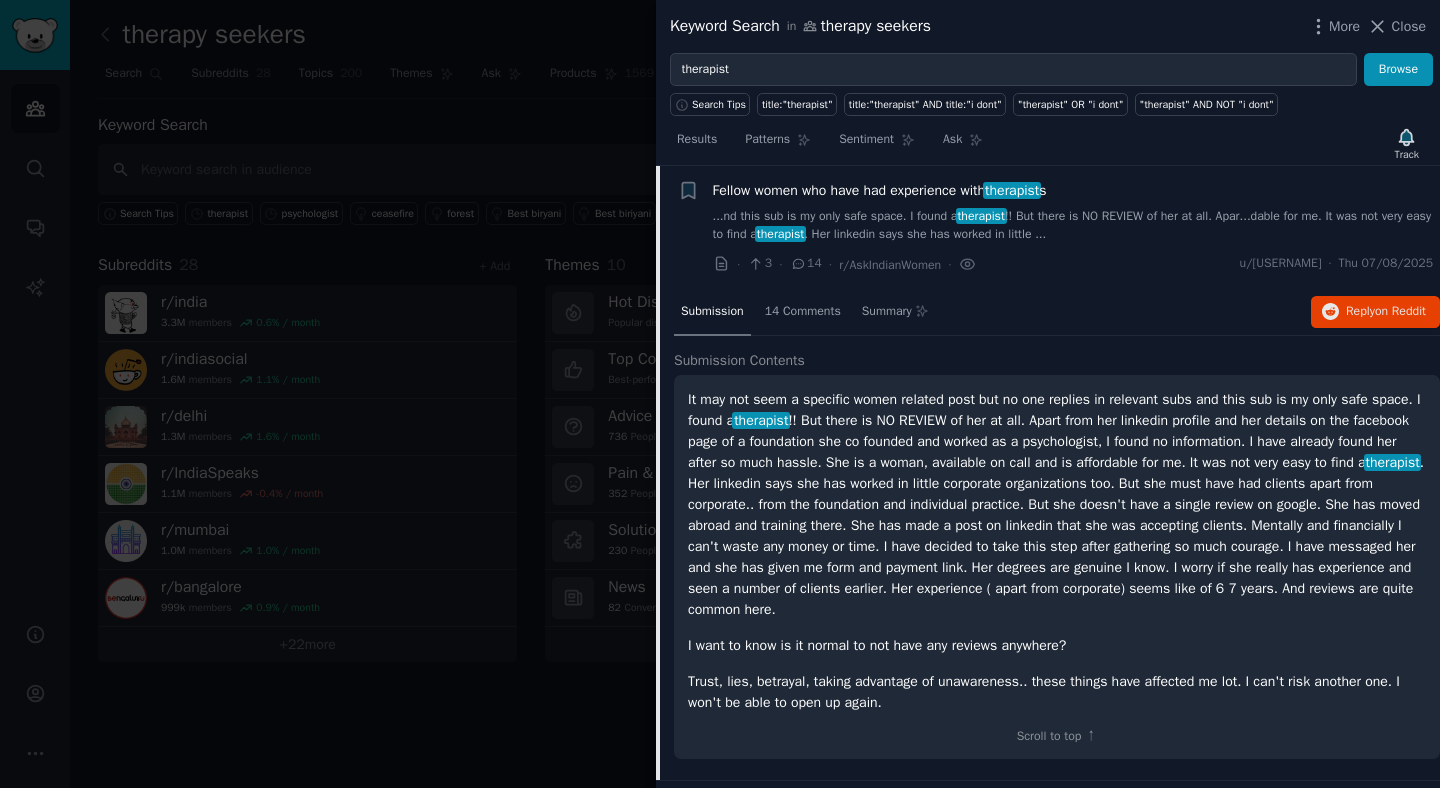 click on "...nd this sub is my only safe space. I found a  therapist !! But there is NO REVIEW of her at all. Apar...dable for me. It was not very easy to find a  therapist . Her linkedin says she has worked in little ..." at bounding box center [1073, 225] 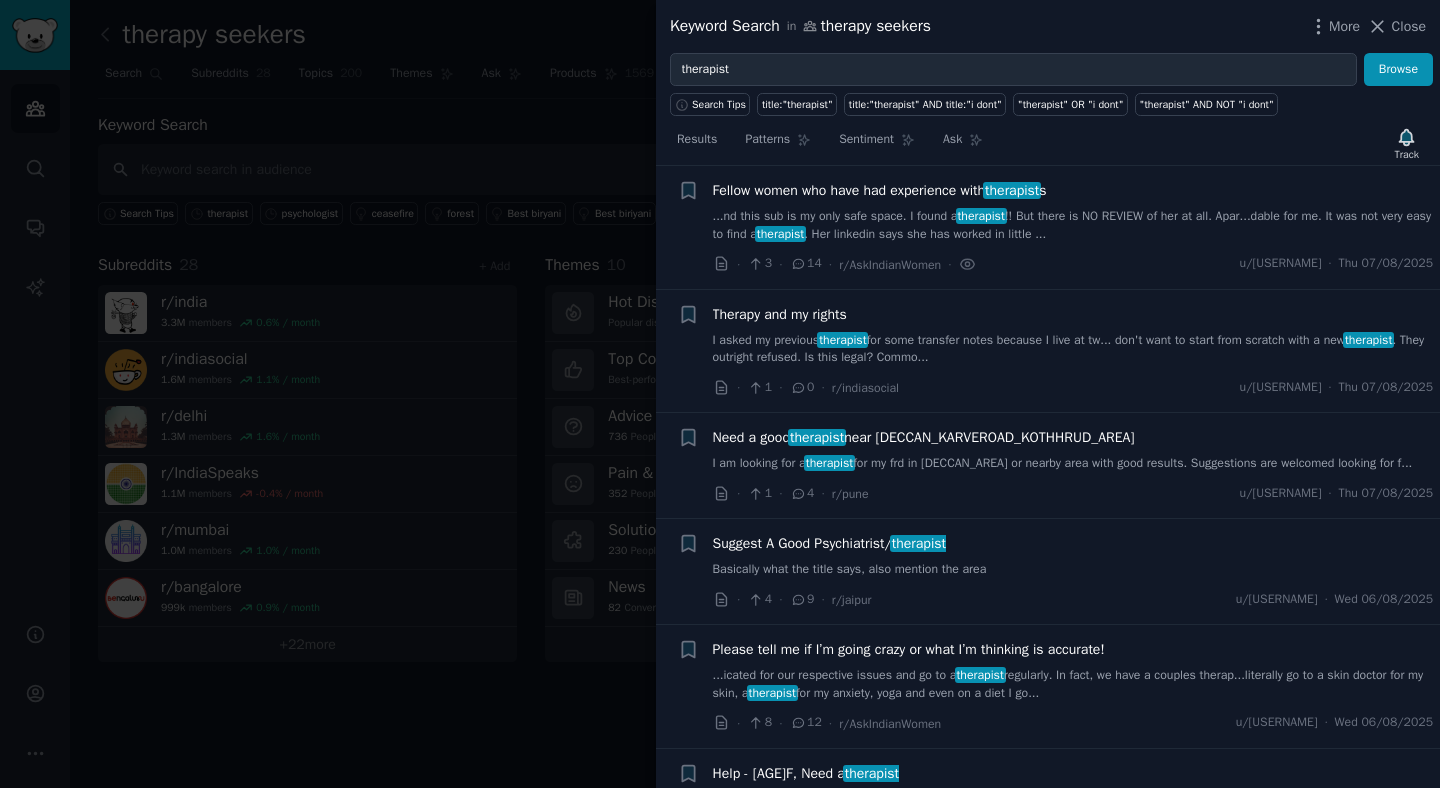 click on "I asked my previous  therapist  for some transfer notes because I live at tw... don't want to start from scratch with a new  therapist . They outright refused. Is this legal? Commo..." at bounding box center [1073, 349] 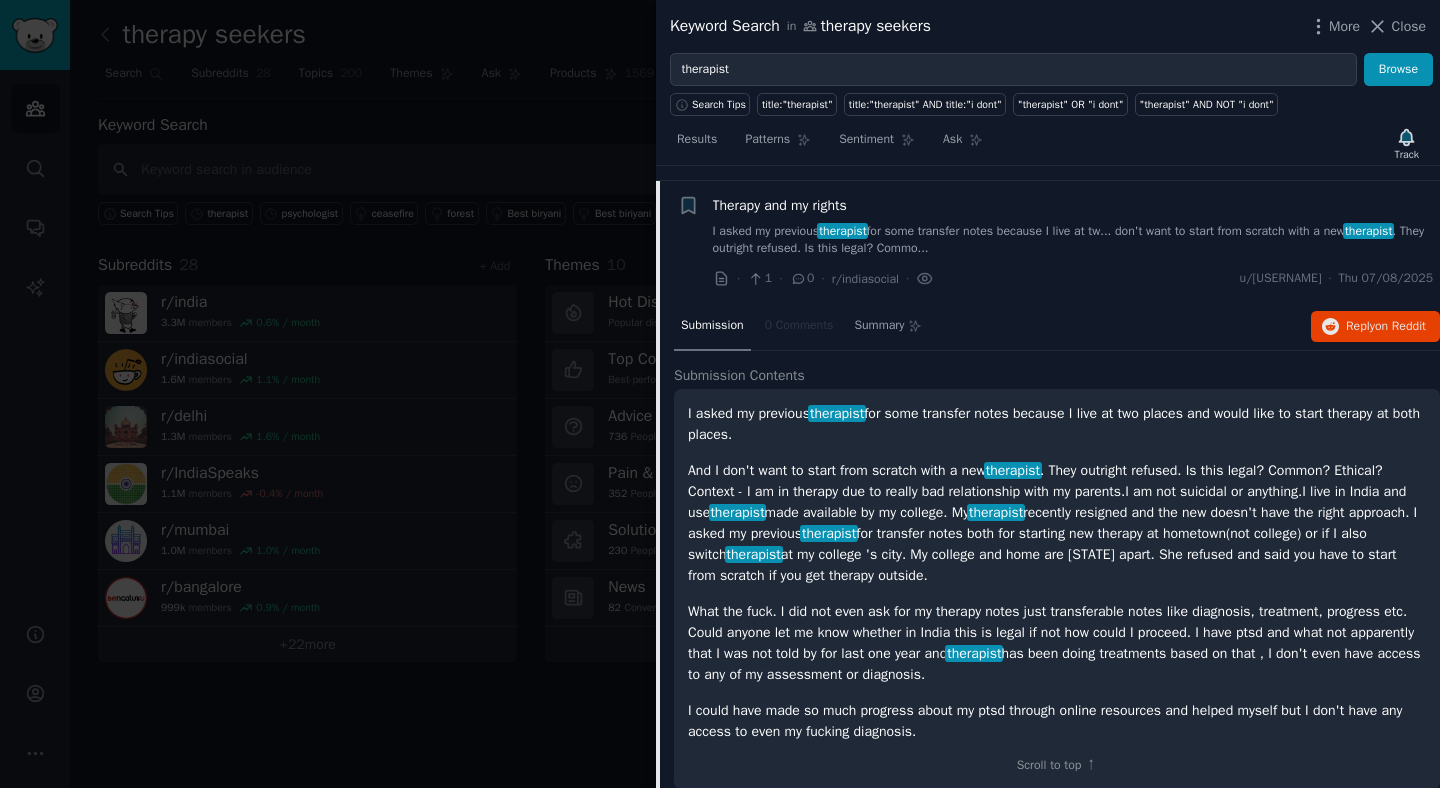 scroll, scrollTop: 631, scrollLeft: 0, axis: vertical 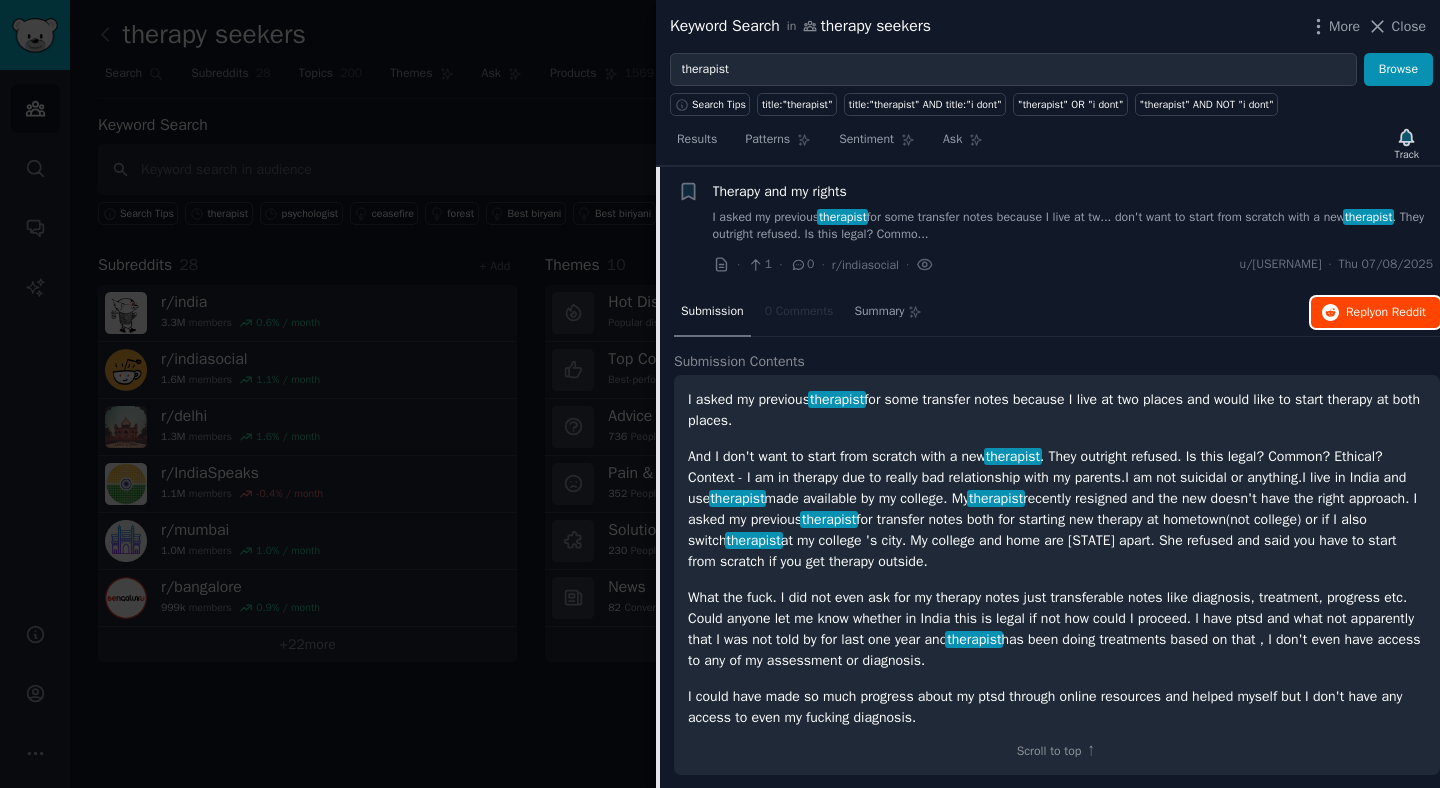 click on "Reply  on Reddit" at bounding box center (1386, 313) 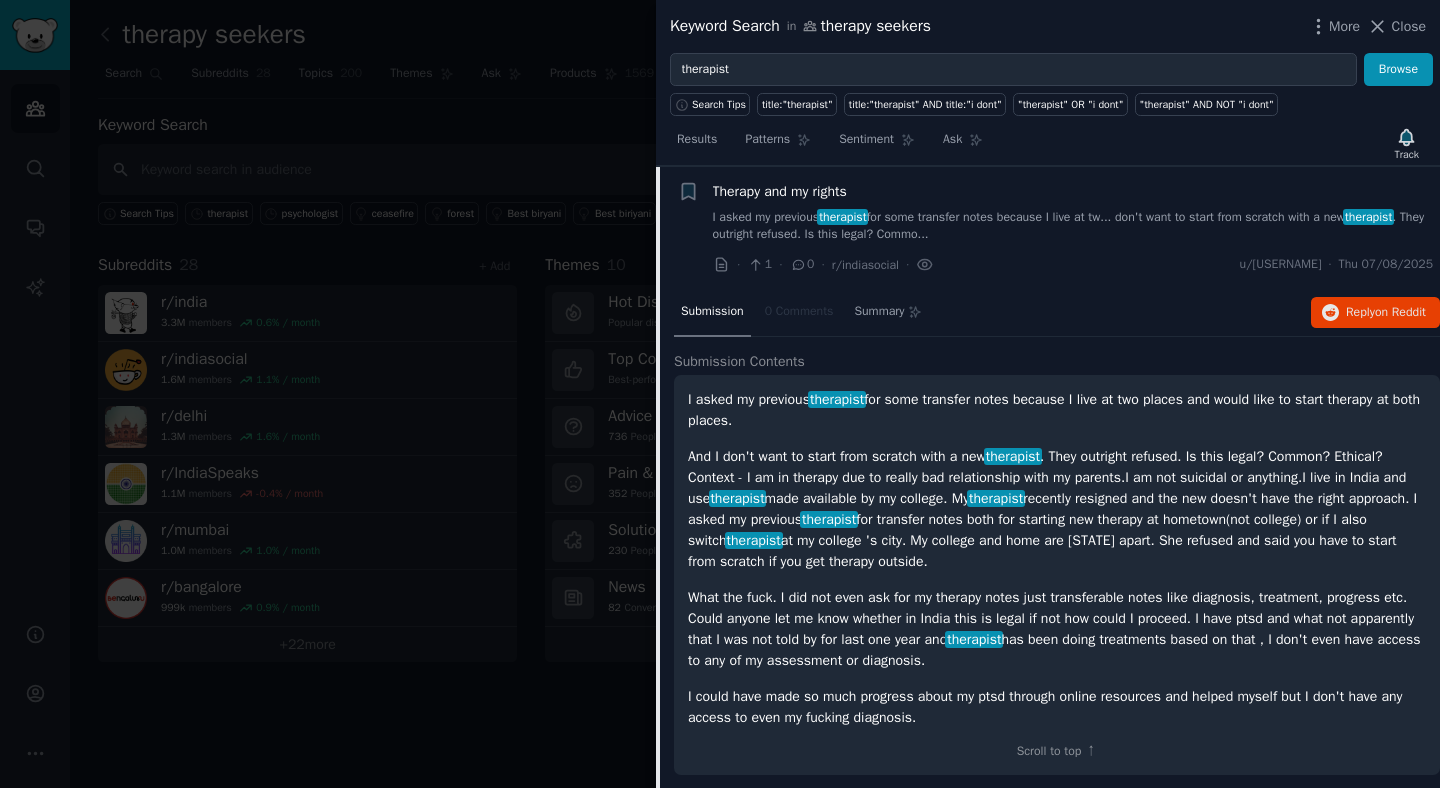 click on "I asked my previous  therapist  for some transfer notes because I live at tw... don't want to start from scratch with a new  therapist . They outright refused. Is this legal? Commo..." at bounding box center [1073, 226] 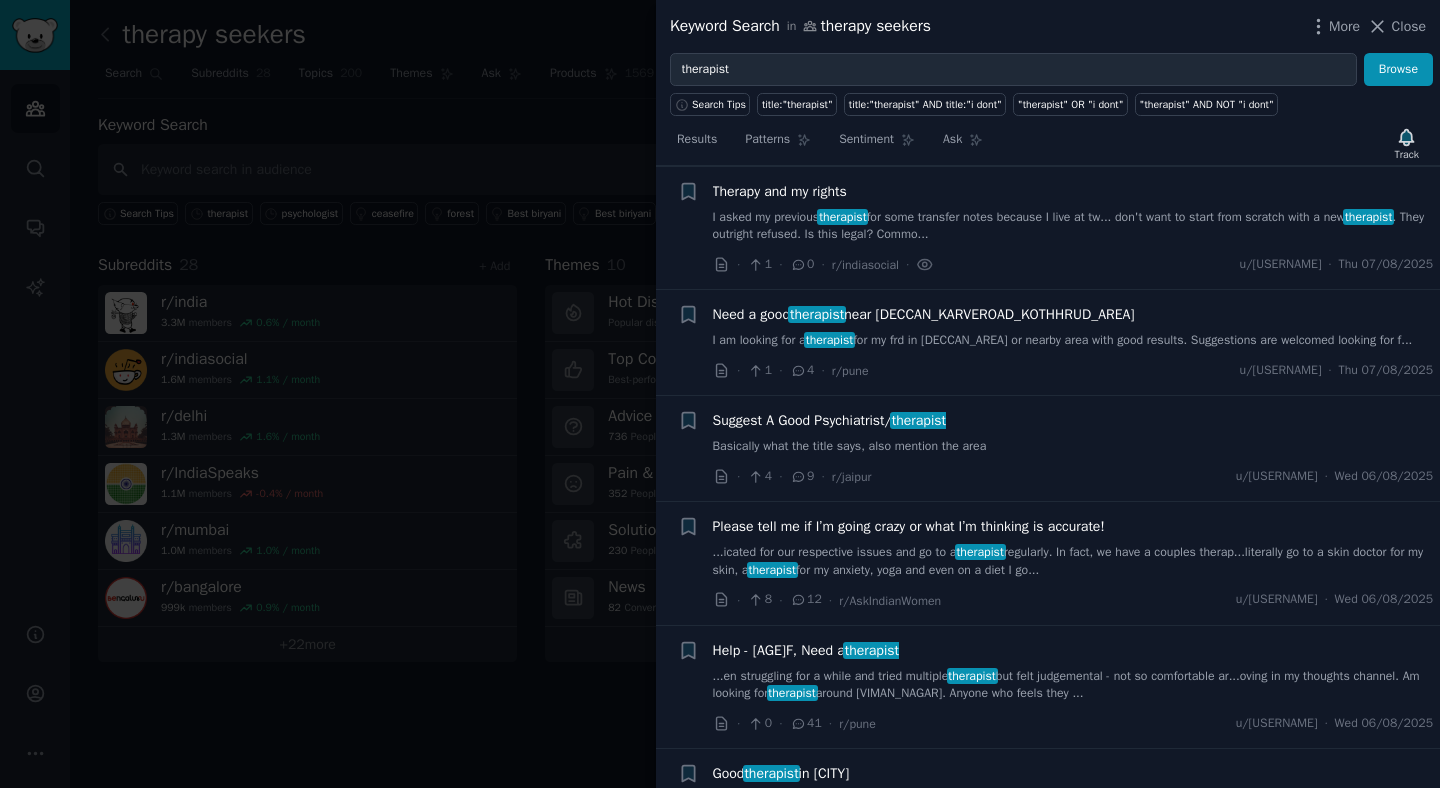 click on "Need a good  therapist  near Deccan Karveroad Kothrud area" at bounding box center [924, 314] 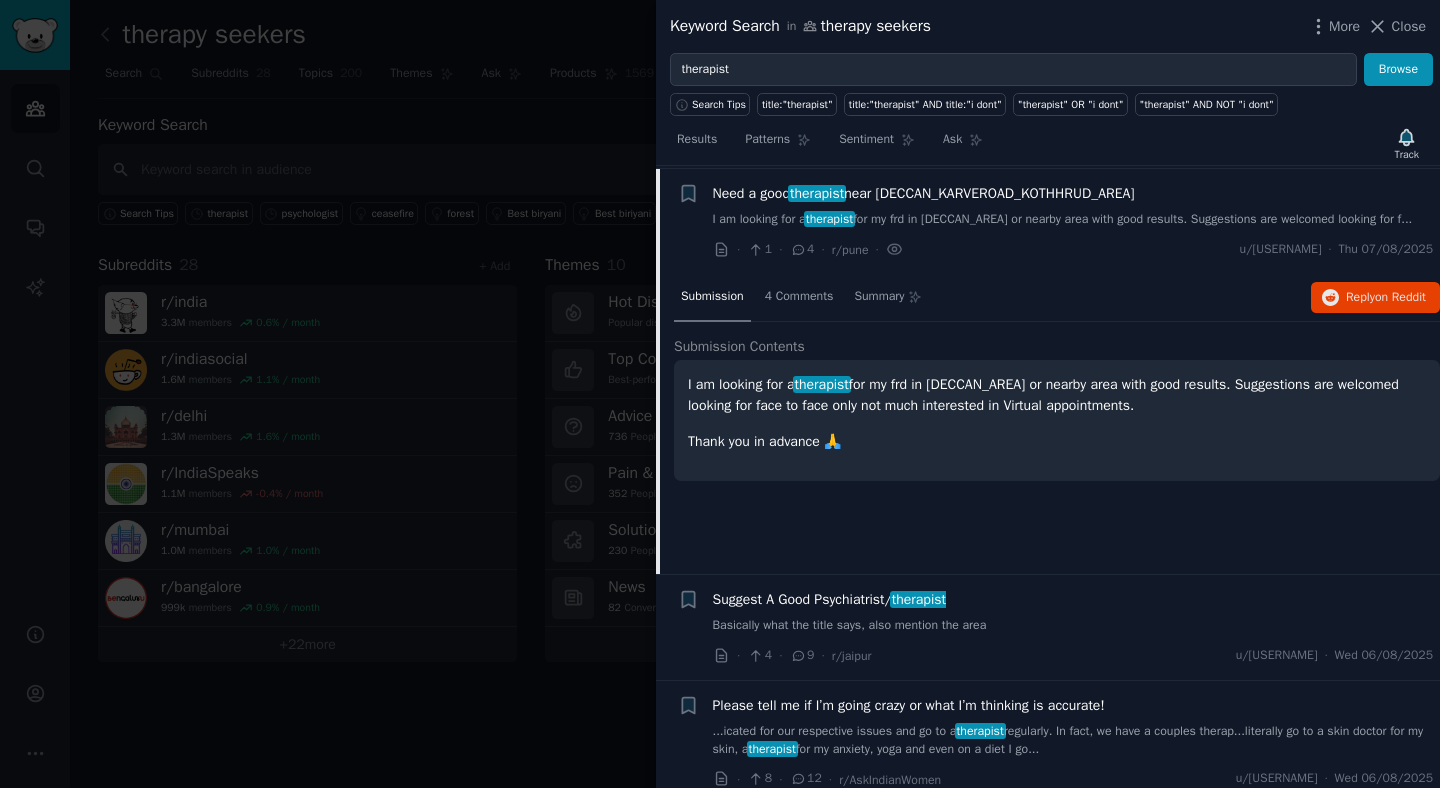 scroll, scrollTop: 755, scrollLeft: 0, axis: vertical 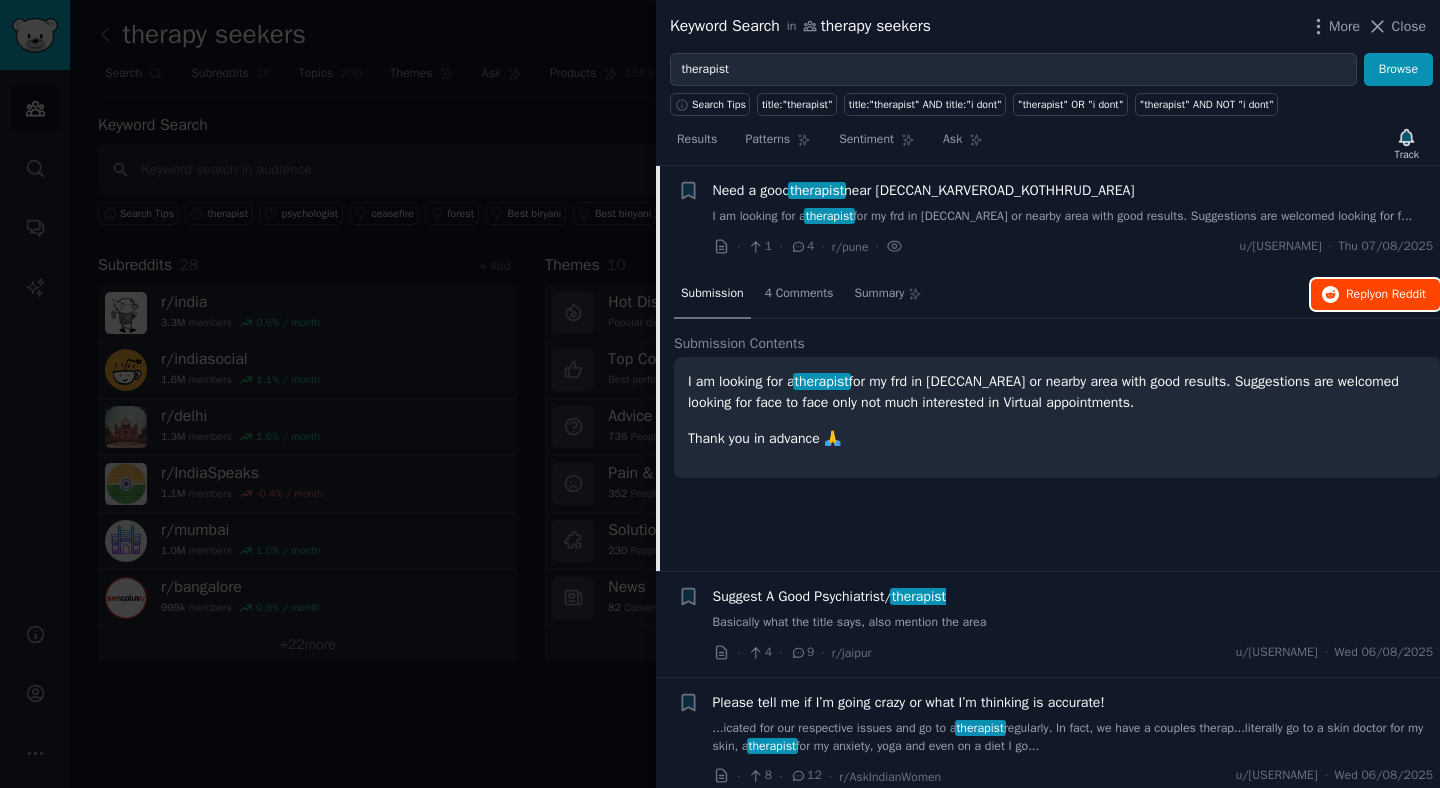 click 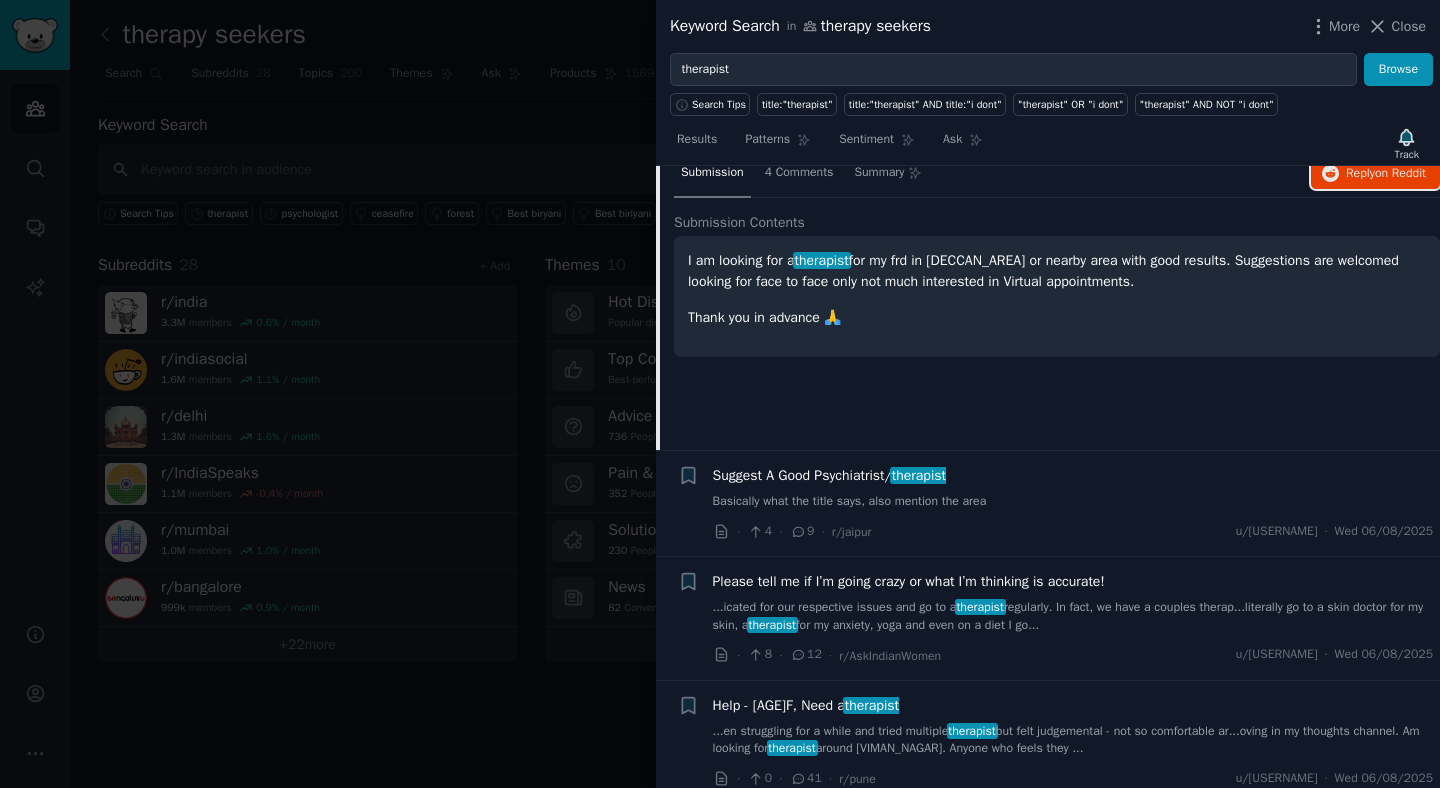 scroll, scrollTop: 1004, scrollLeft: 0, axis: vertical 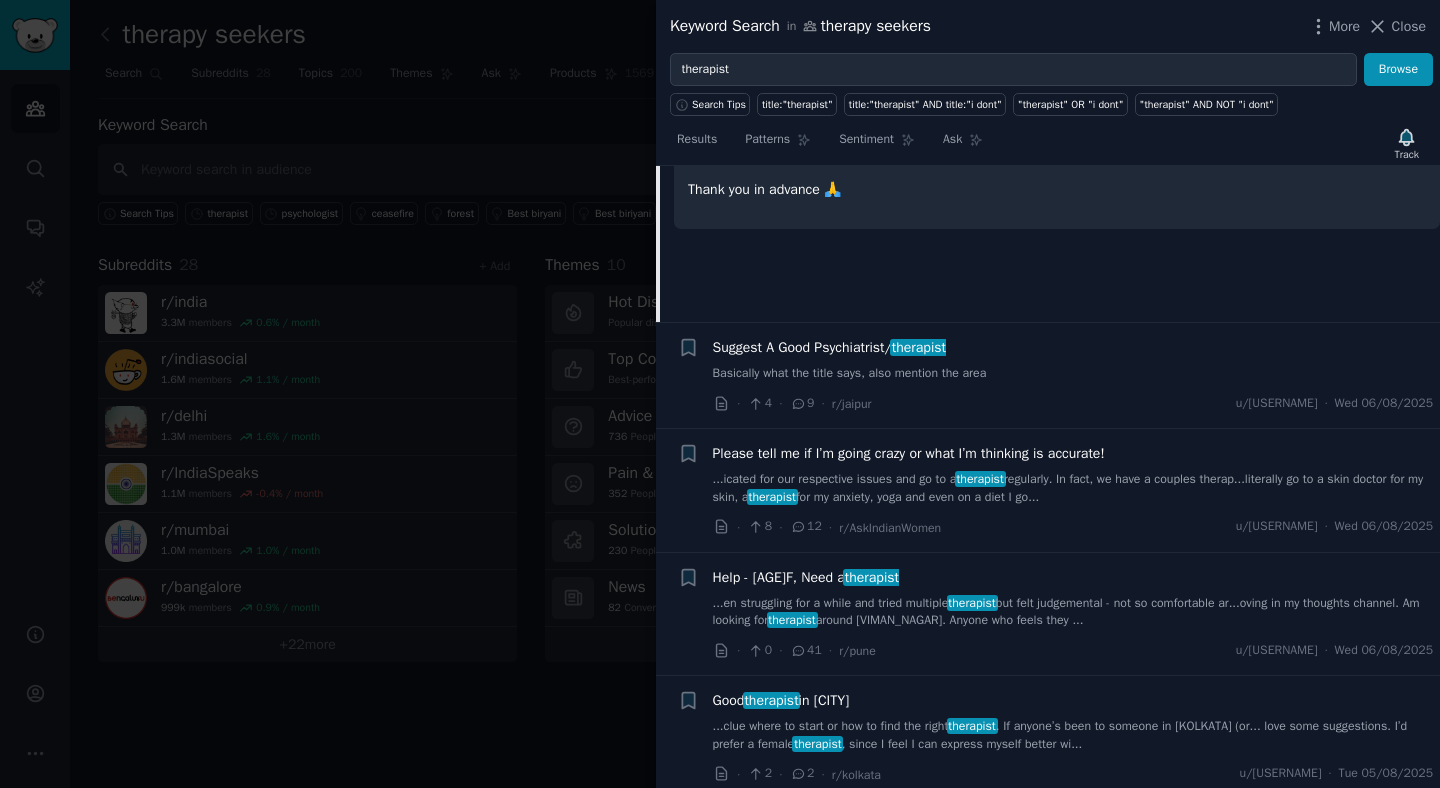 click on "Basically what the title says, also mention the area" at bounding box center [1073, 374] 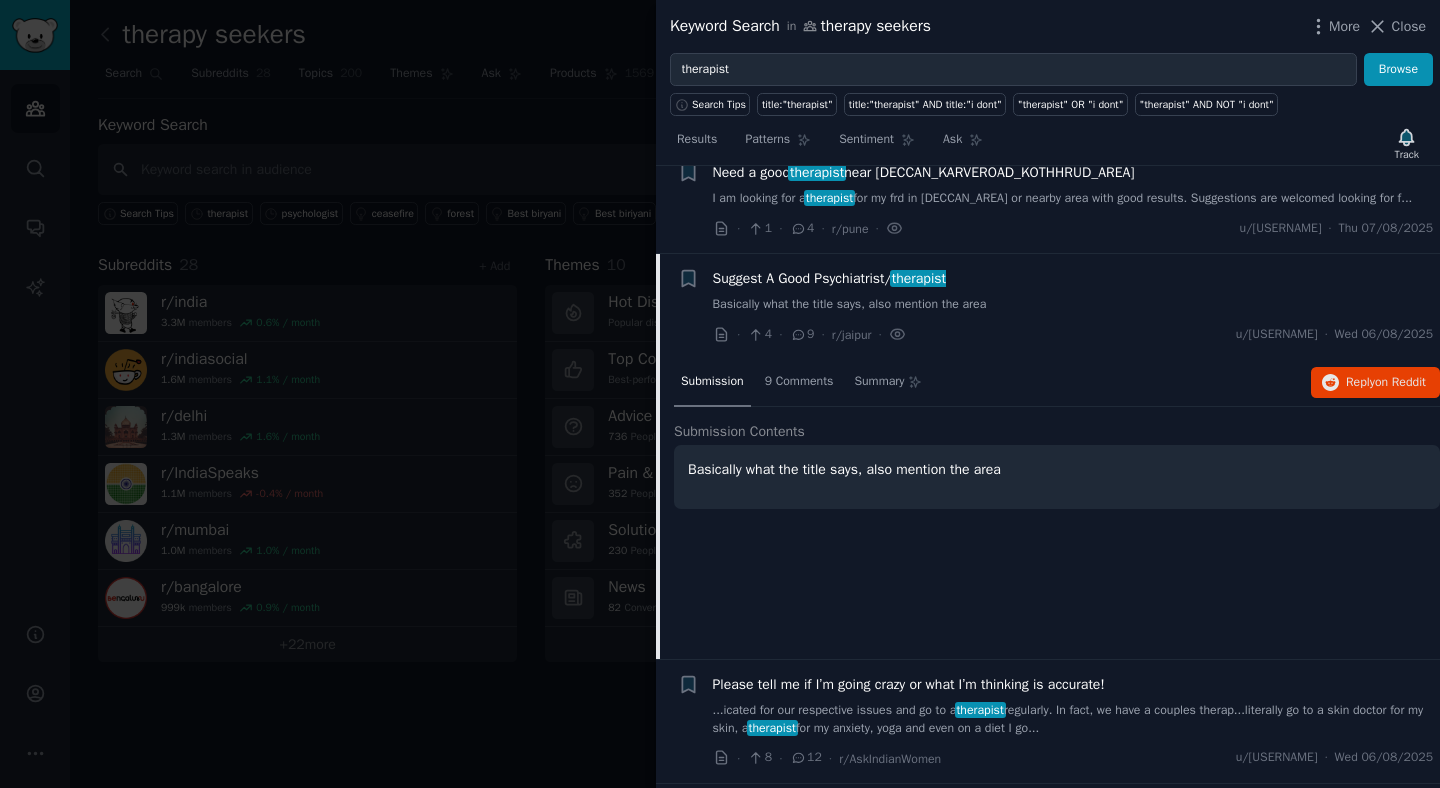 scroll, scrollTop: 767, scrollLeft: 0, axis: vertical 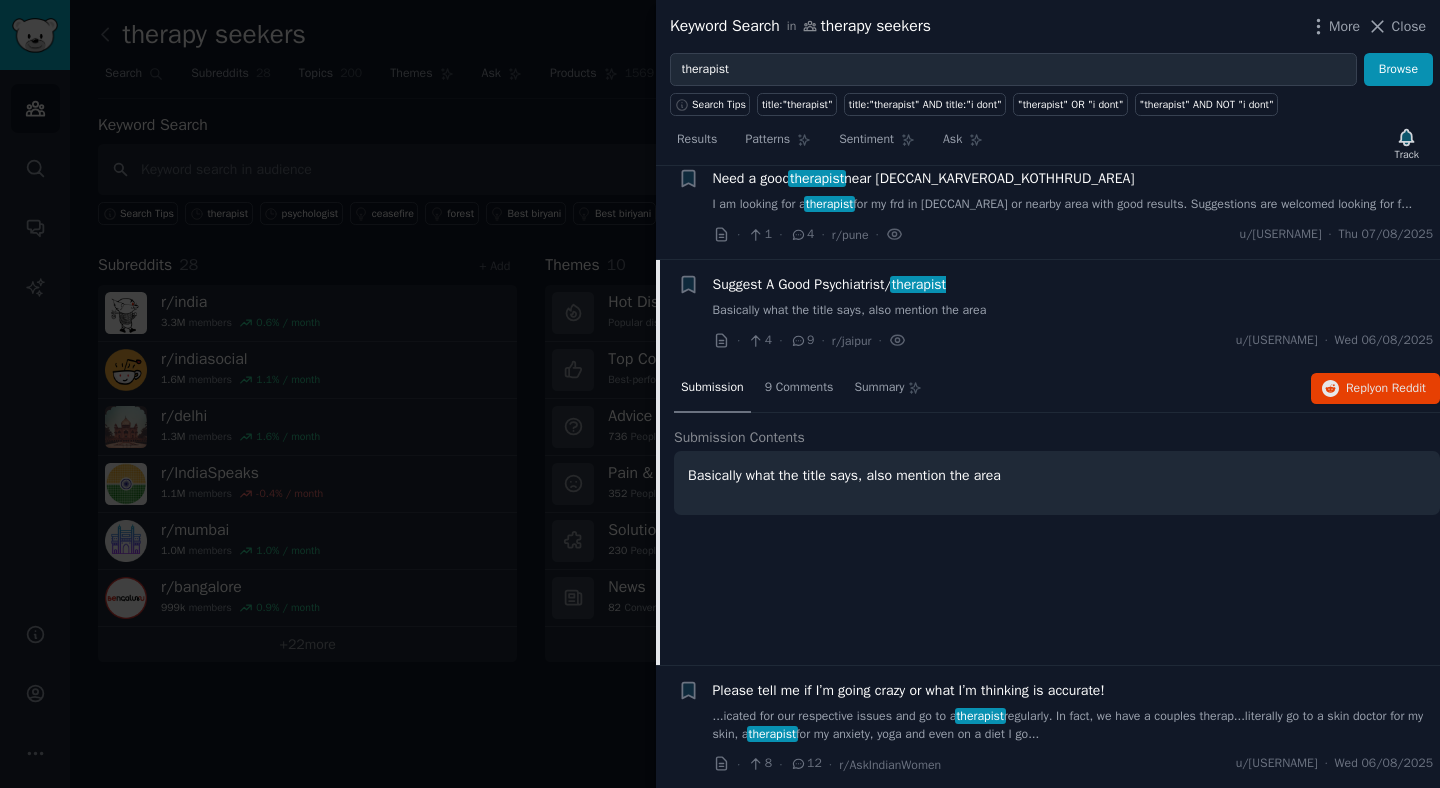 click on "Suggest A Good Psychiatrist/  therapist" at bounding box center [830, 284] 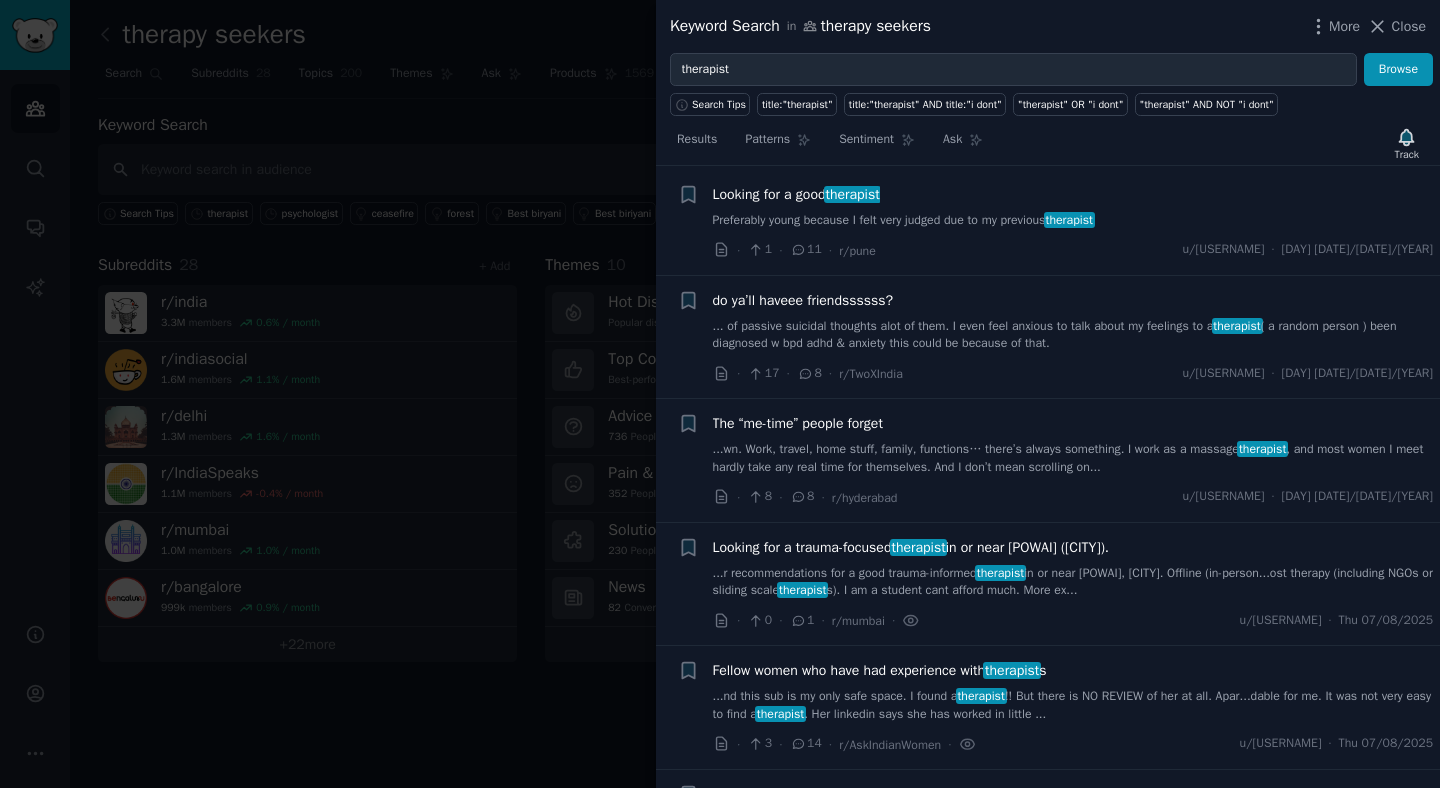 scroll, scrollTop: 0, scrollLeft: 0, axis: both 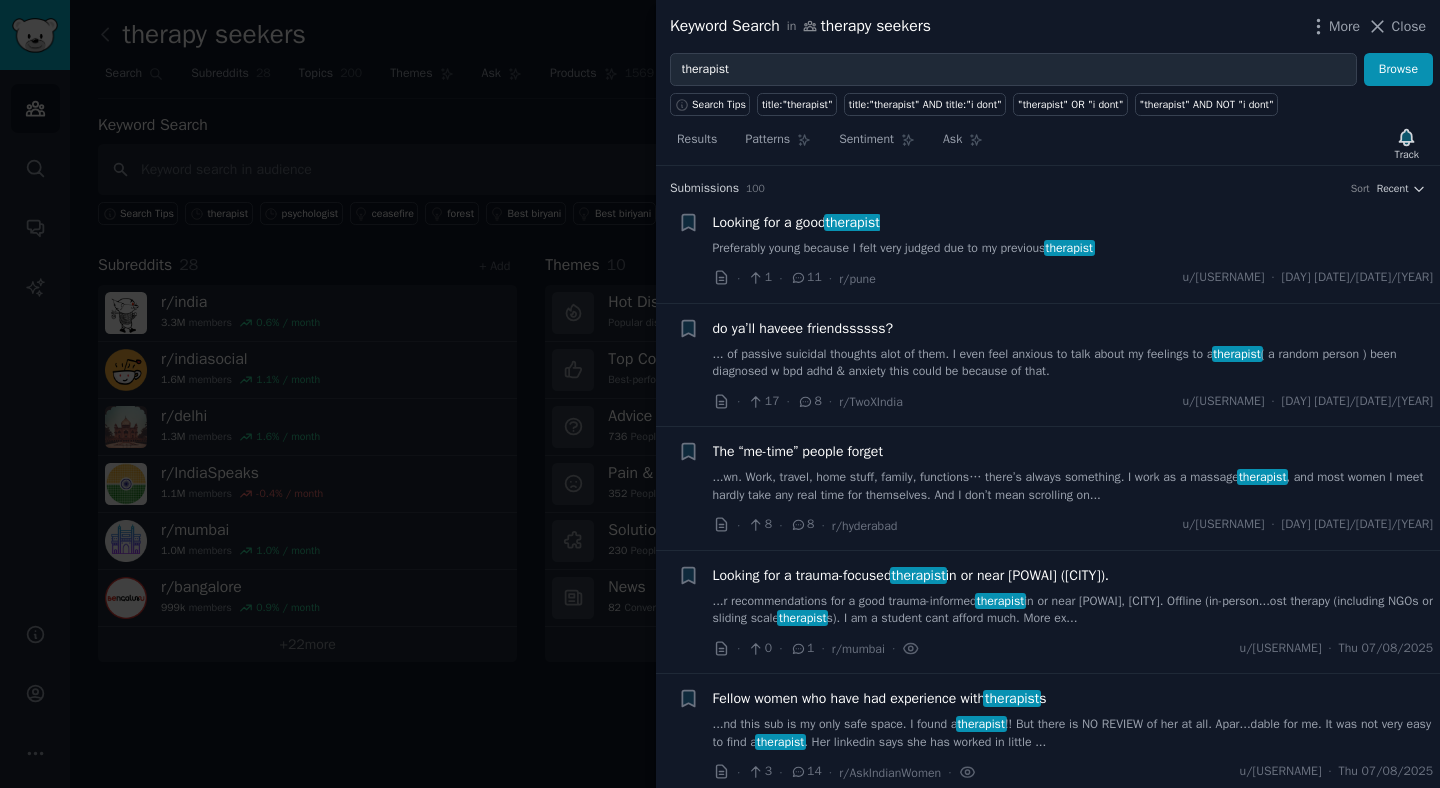 click on "Preferably young because I felt very judged due to my previous  therapist" at bounding box center (1073, 249) 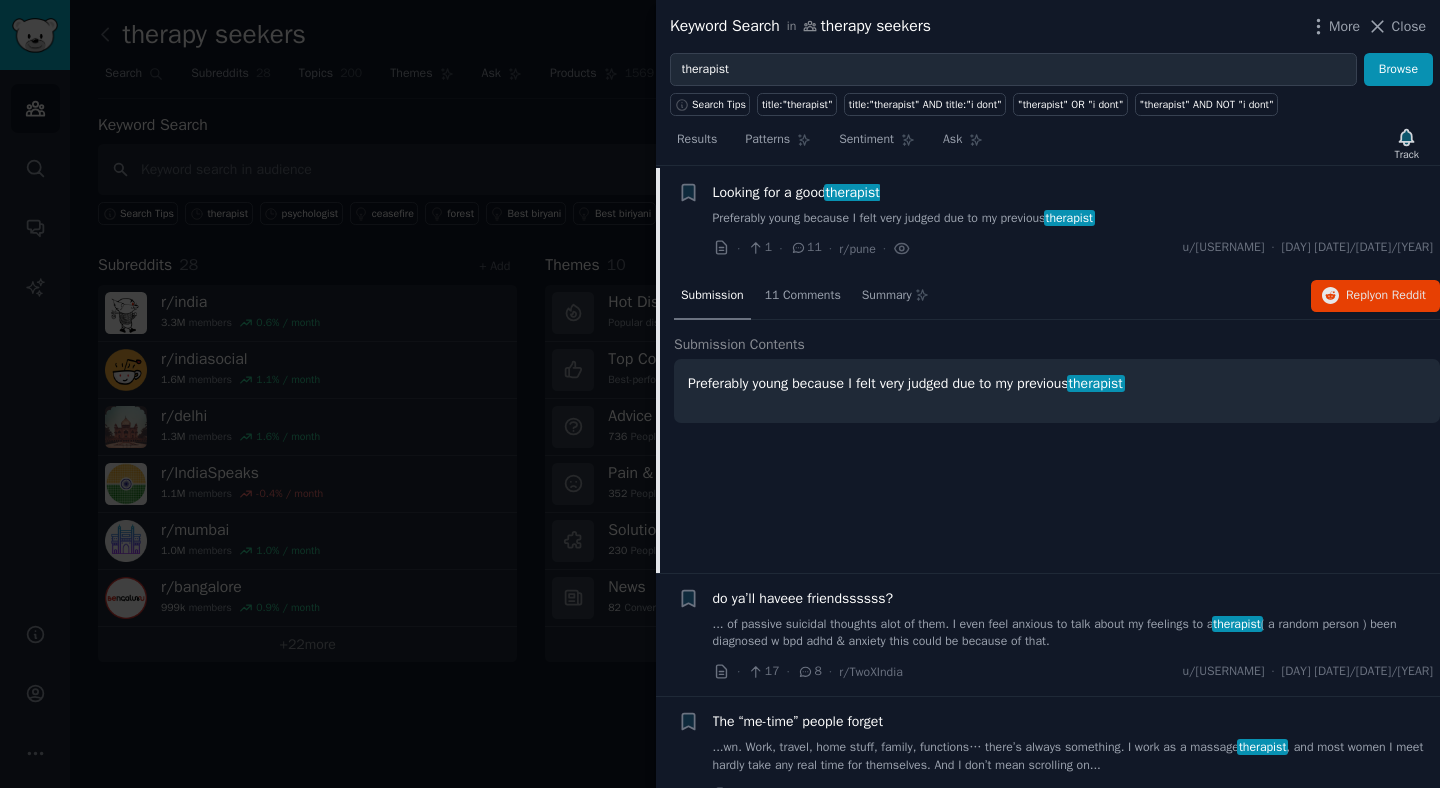 scroll, scrollTop: 31, scrollLeft: 0, axis: vertical 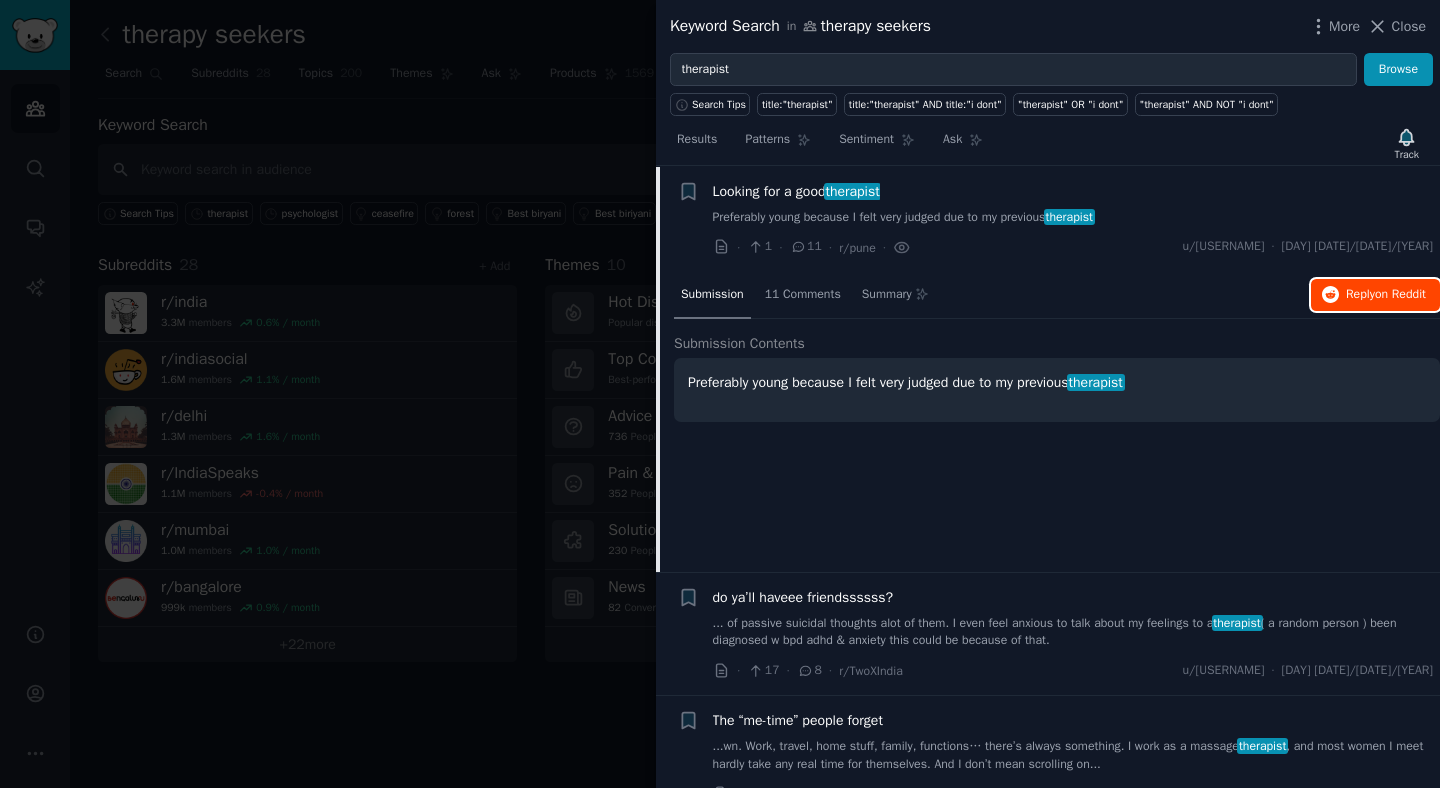 click on "Reply  on Reddit" at bounding box center (1386, 295) 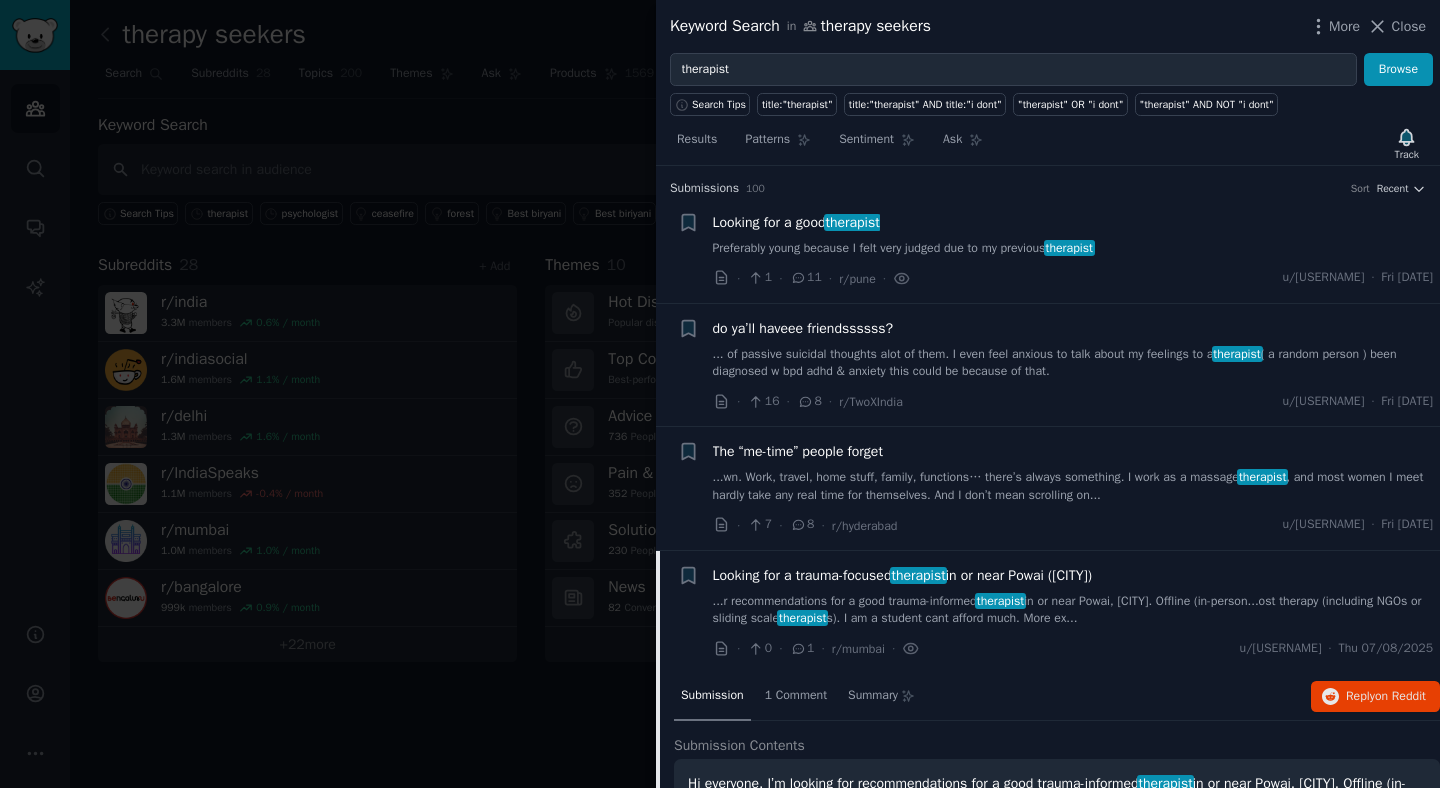 scroll, scrollTop: 0, scrollLeft: 0, axis: both 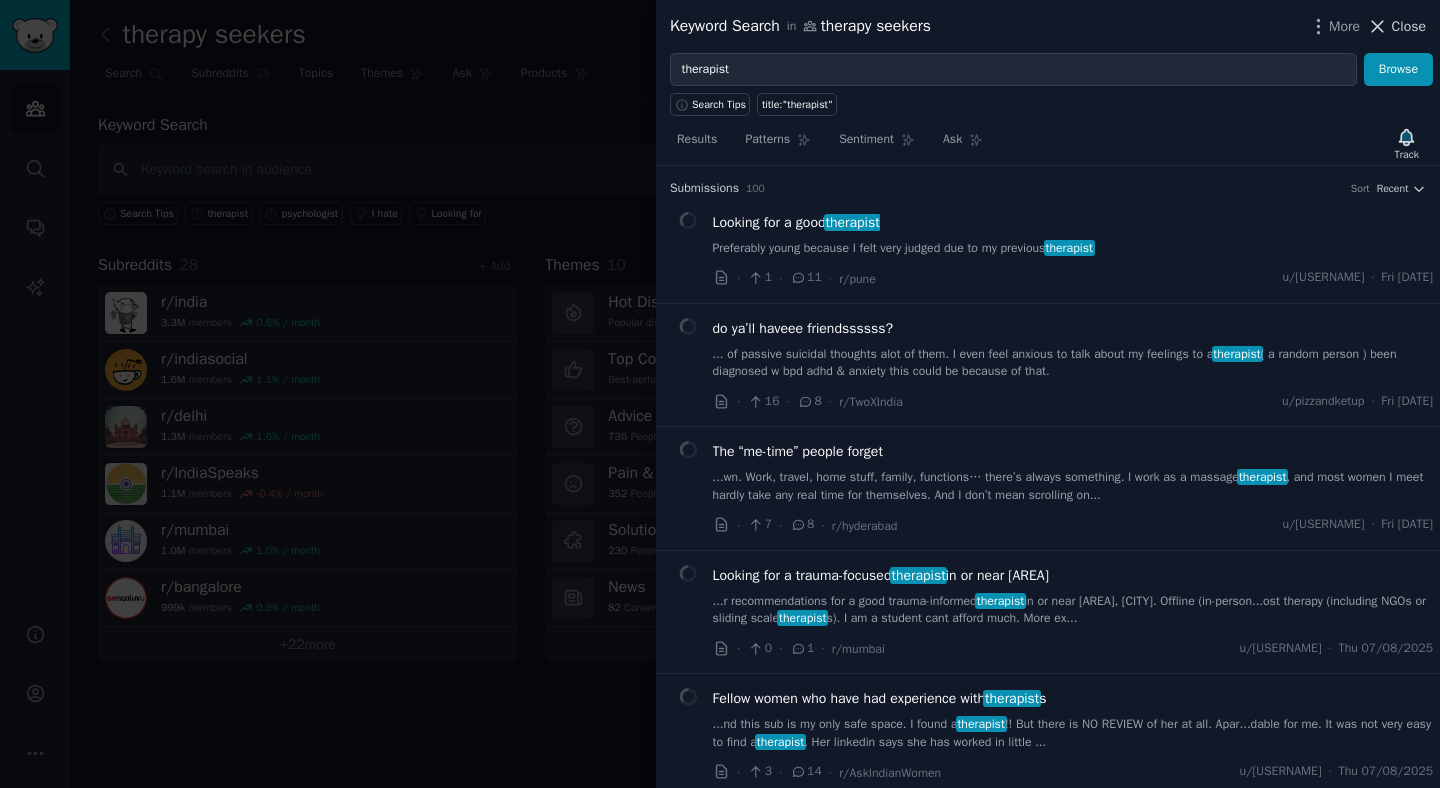 click 